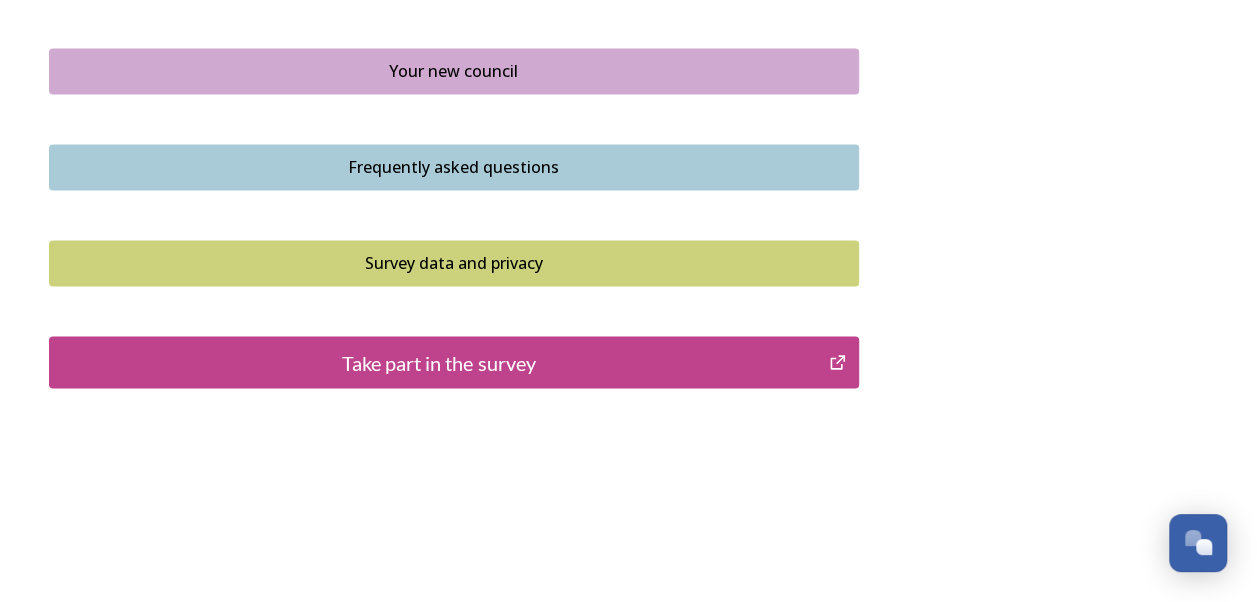 scroll, scrollTop: 1542, scrollLeft: 0, axis: vertical 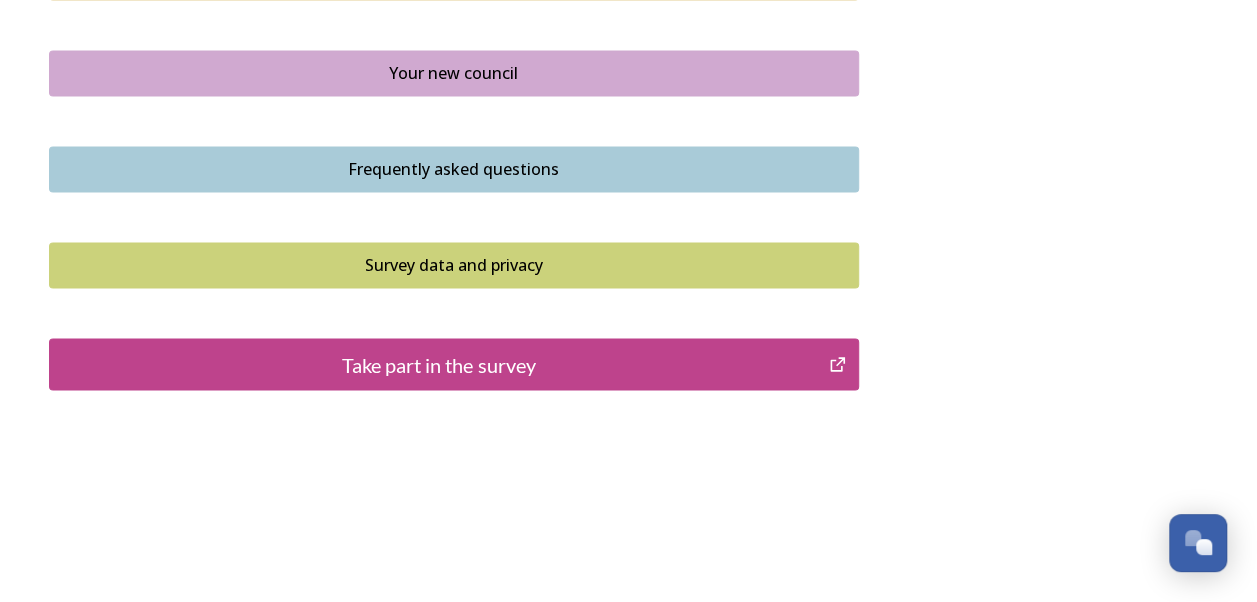 click on "Take part in the survey" at bounding box center (439, 364) 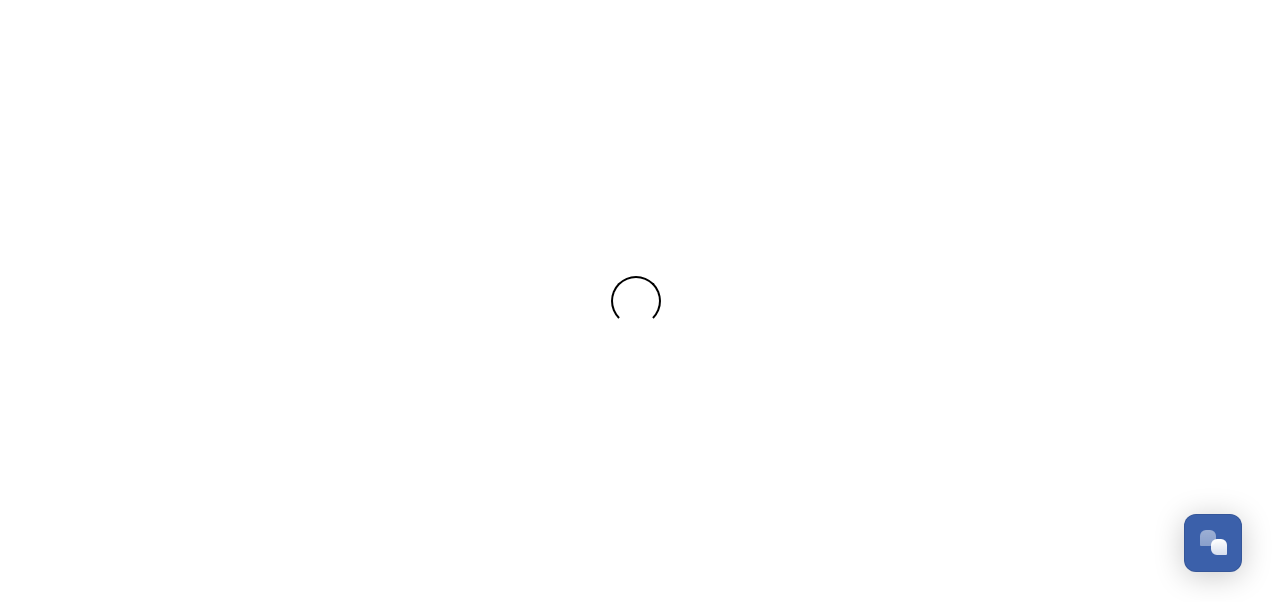 scroll, scrollTop: 0, scrollLeft: 0, axis: both 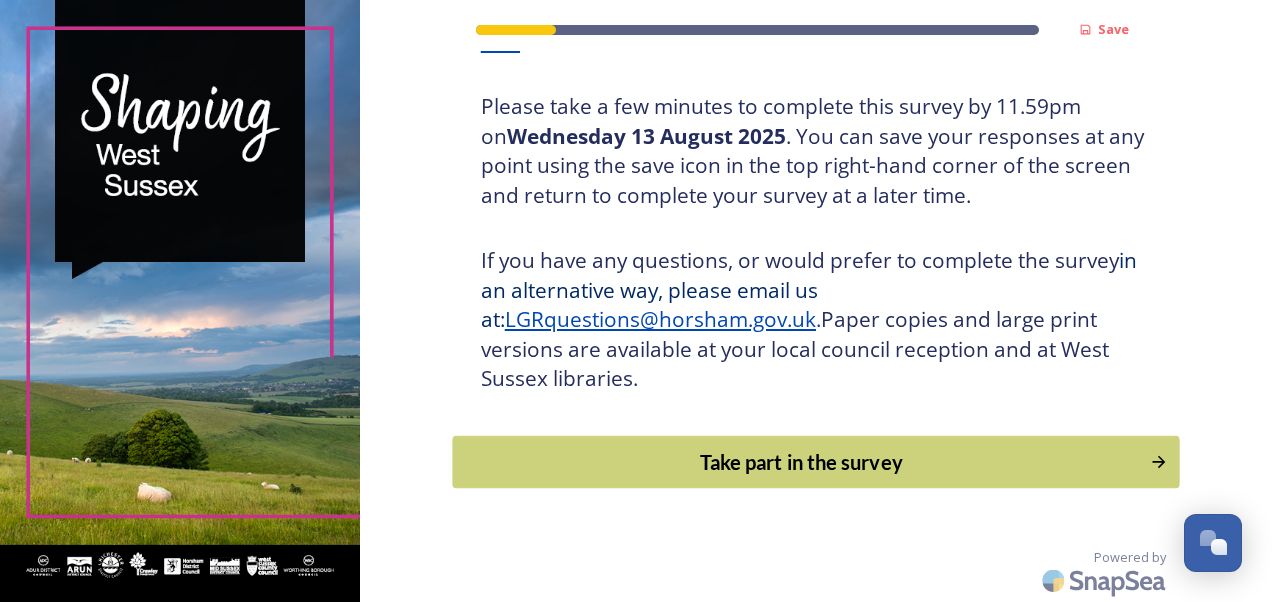 click on "Take part in the survey" at bounding box center (801, 462) 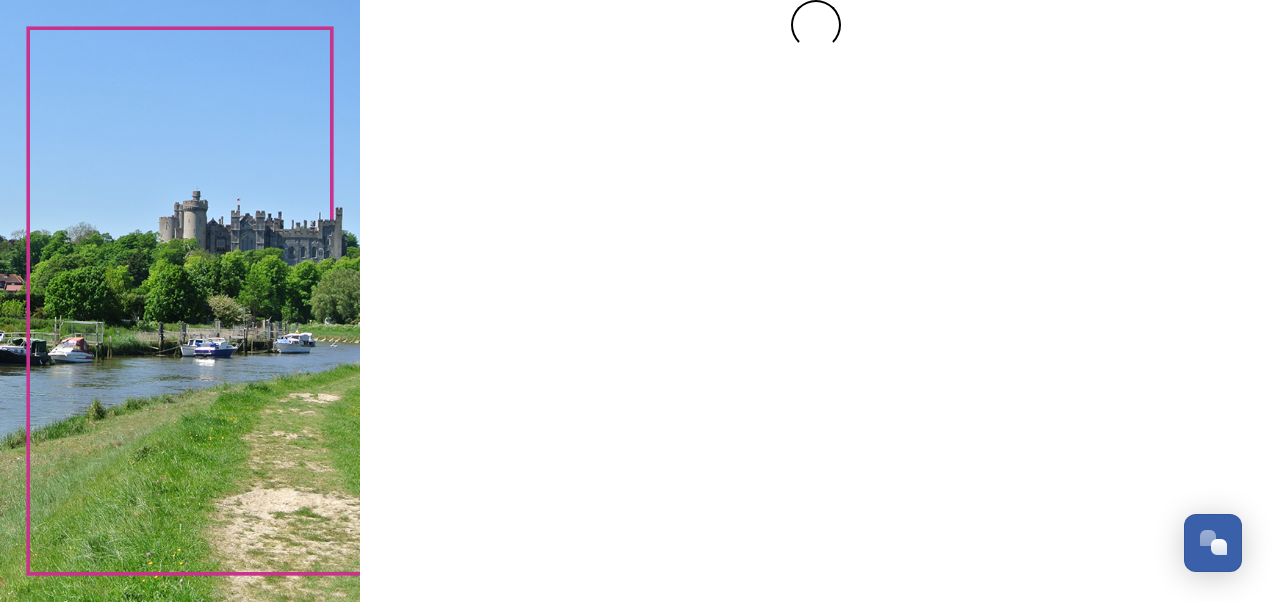 scroll, scrollTop: 0, scrollLeft: 0, axis: both 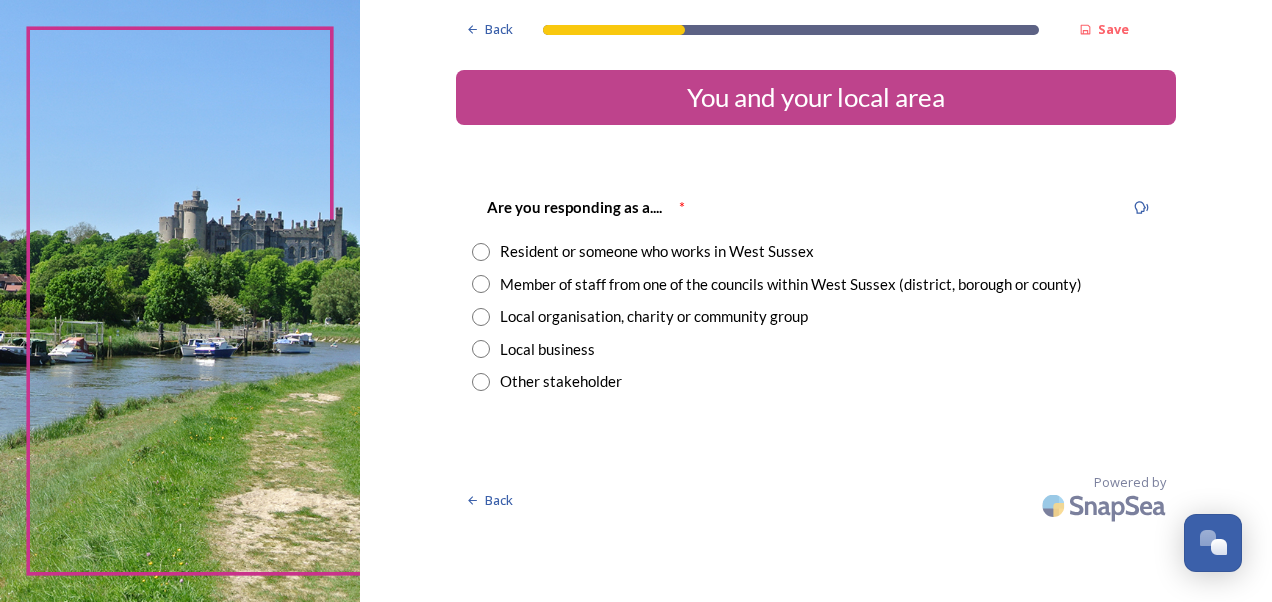 click at bounding box center [481, 252] 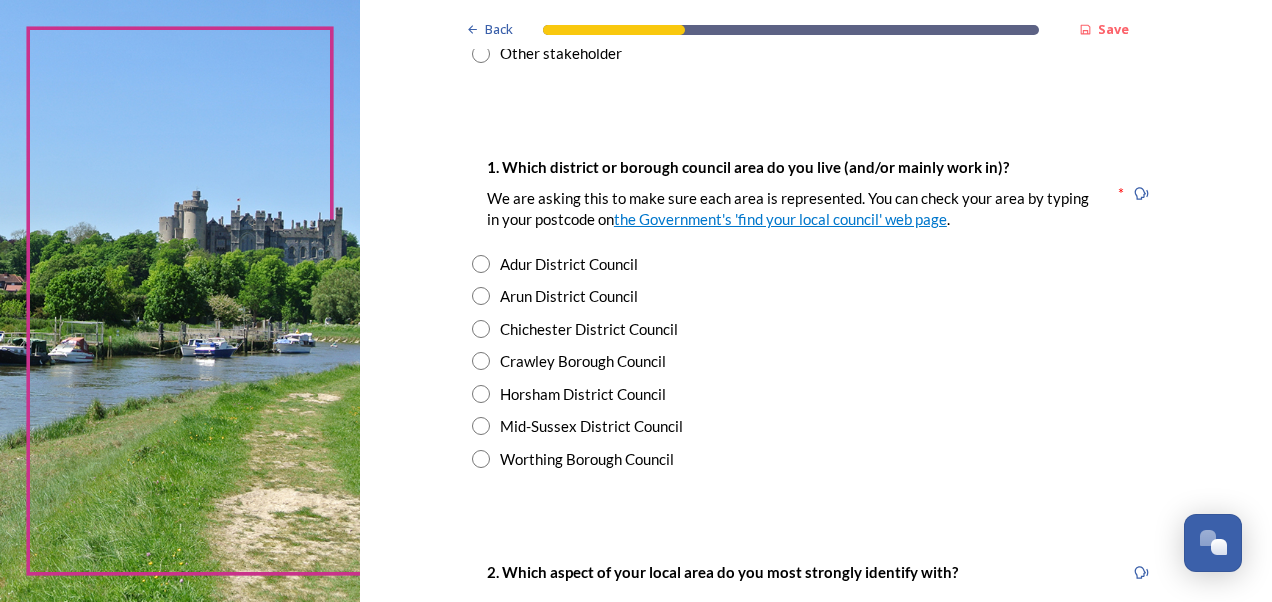 scroll, scrollTop: 329, scrollLeft: 0, axis: vertical 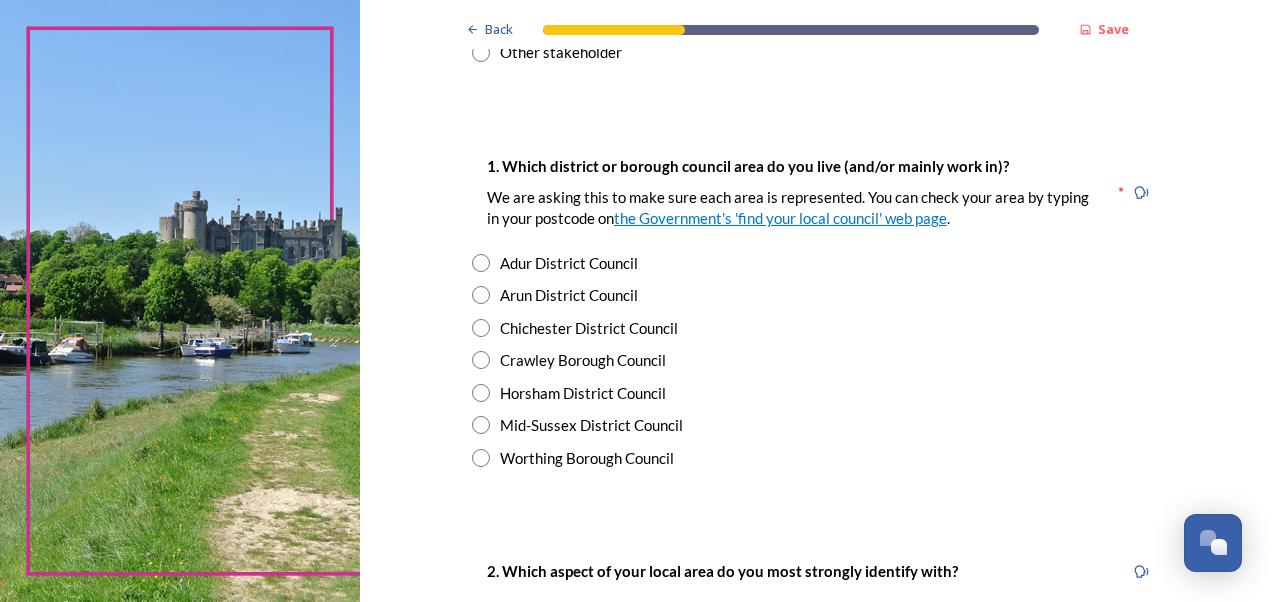 click at bounding box center (481, 458) 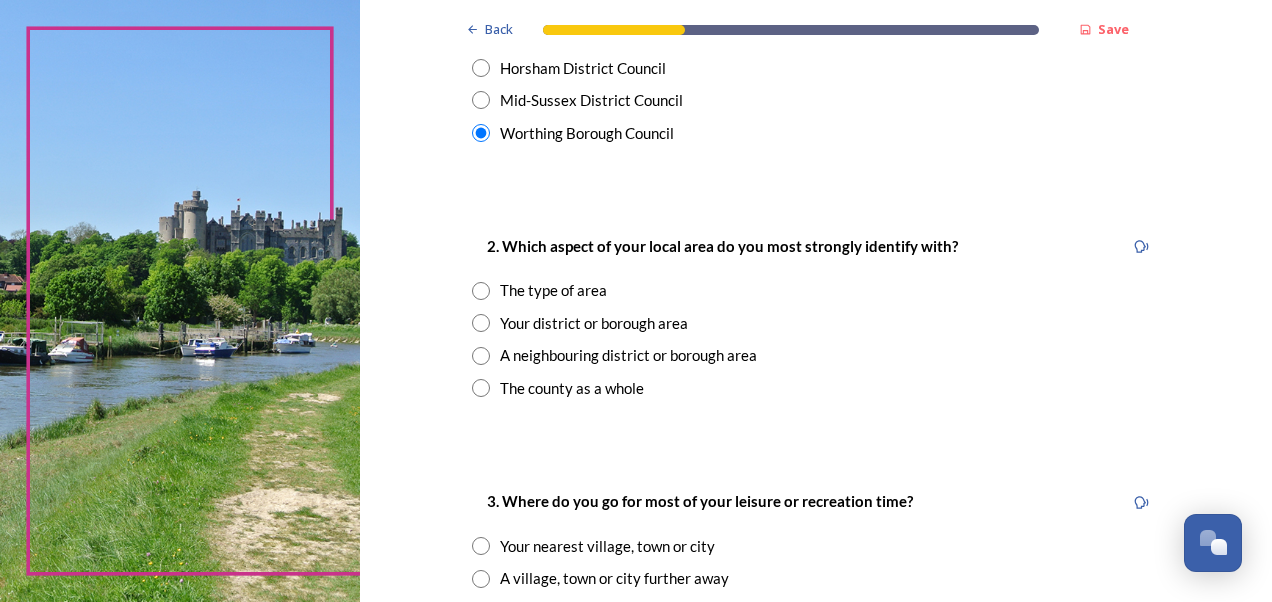 scroll, scrollTop: 654, scrollLeft: 0, axis: vertical 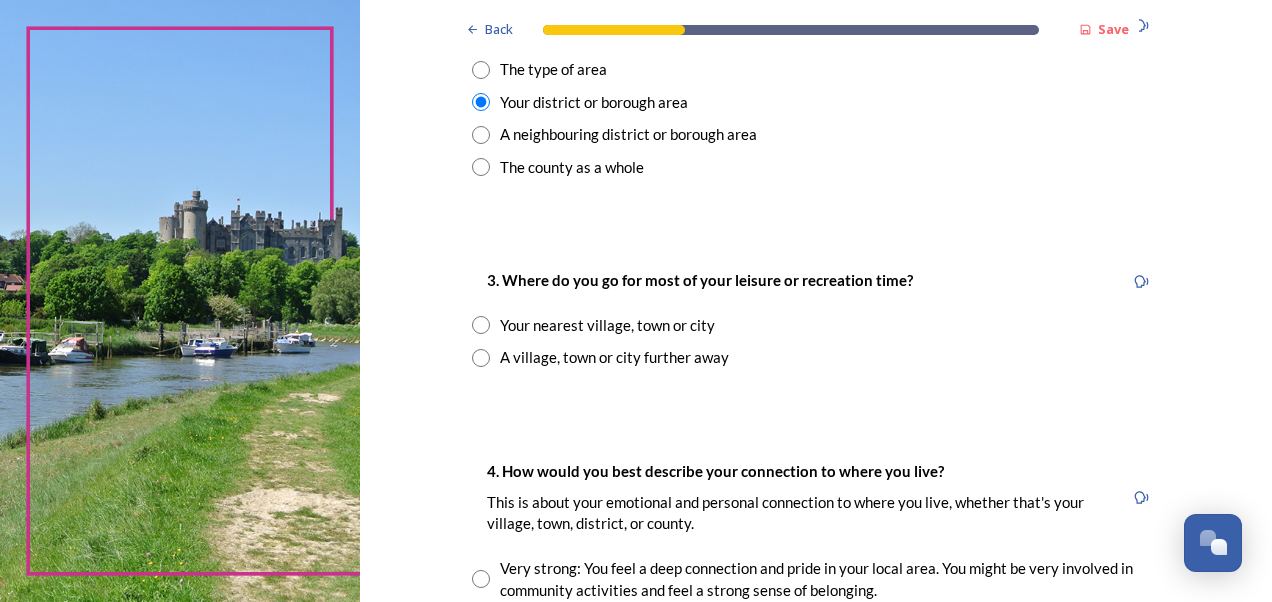 click at bounding box center [481, 325] 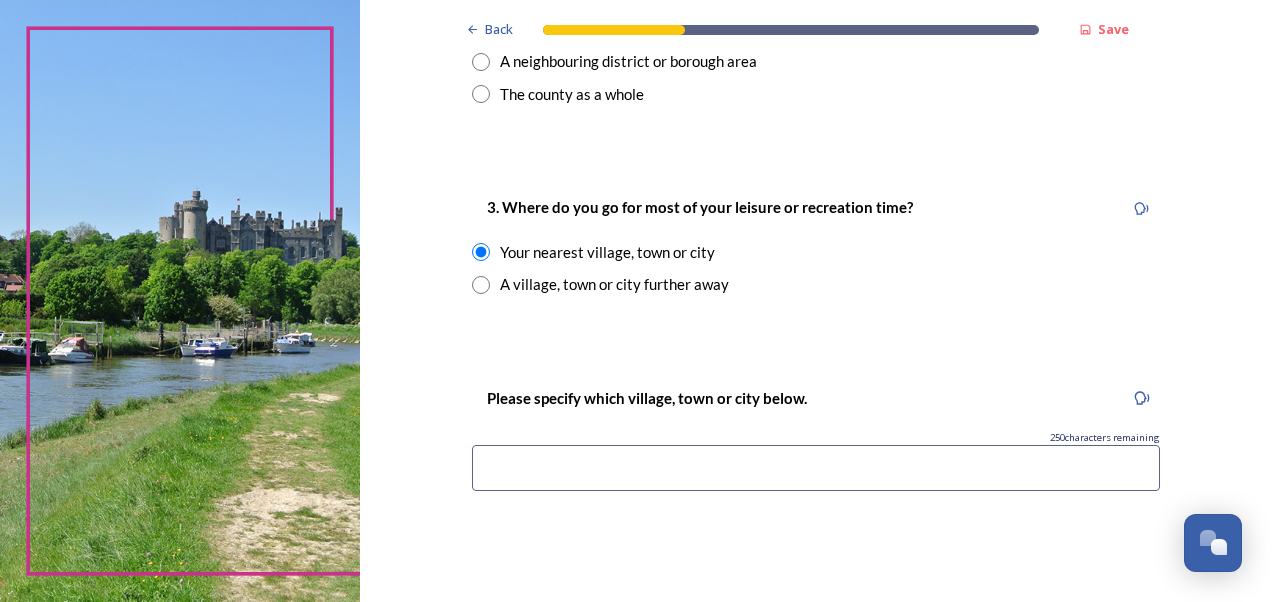 scroll, scrollTop: 951, scrollLeft: 0, axis: vertical 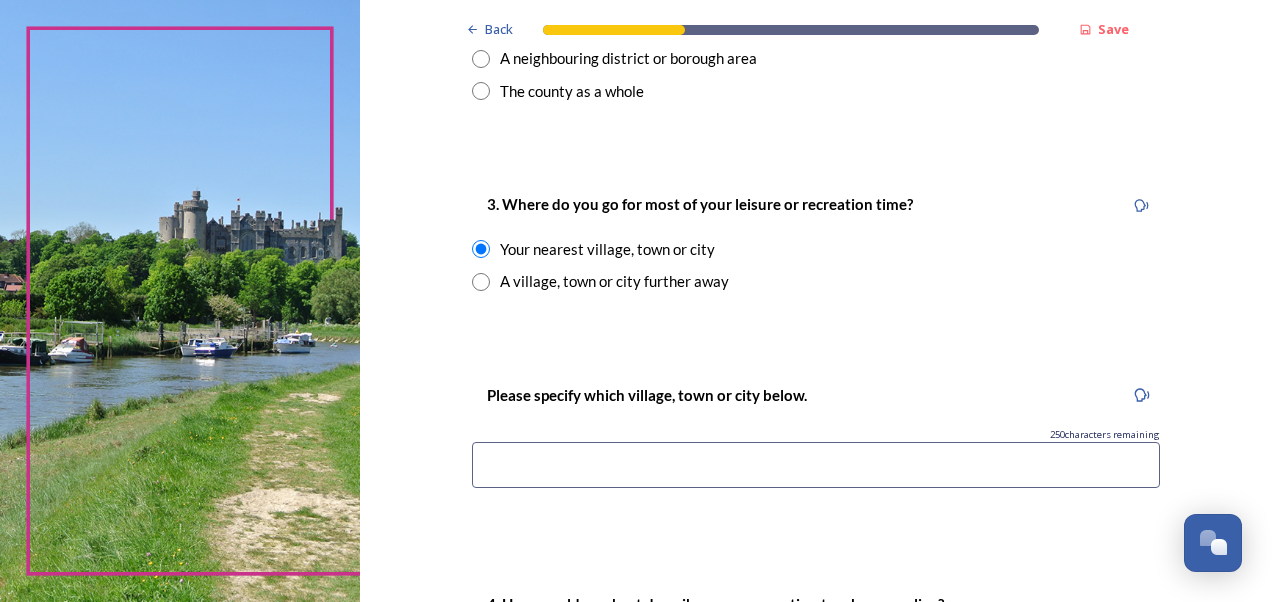 click at bounding box center (816, 465) 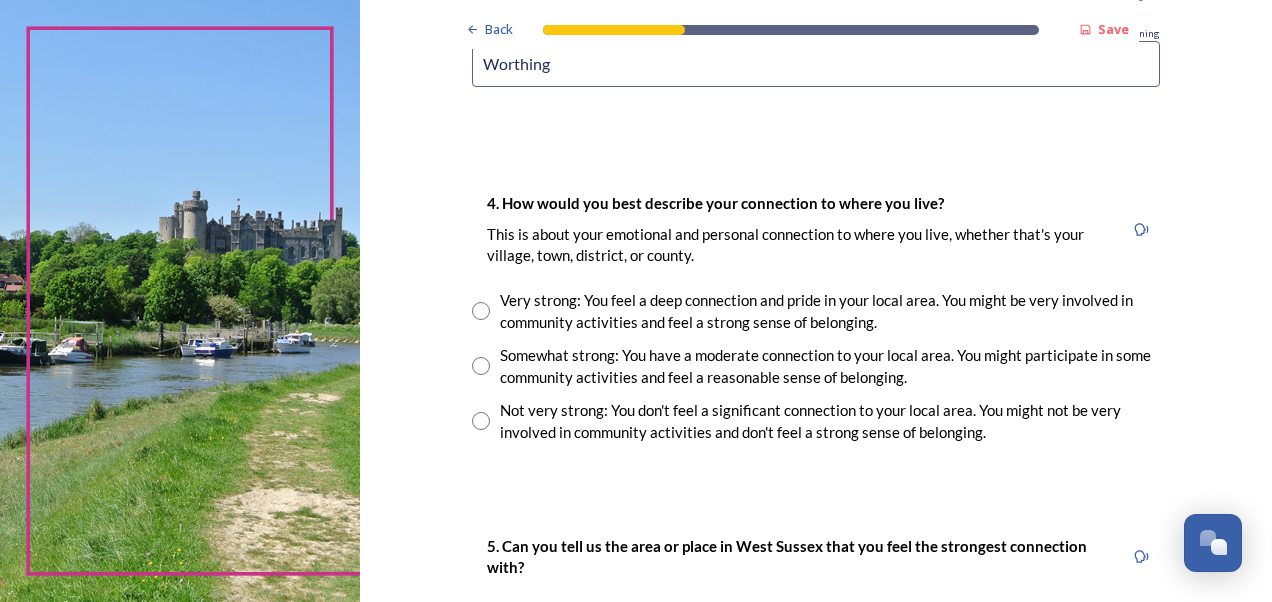 scroll, scrollTop: 1376, scrollLeft: 0, axis: vertical 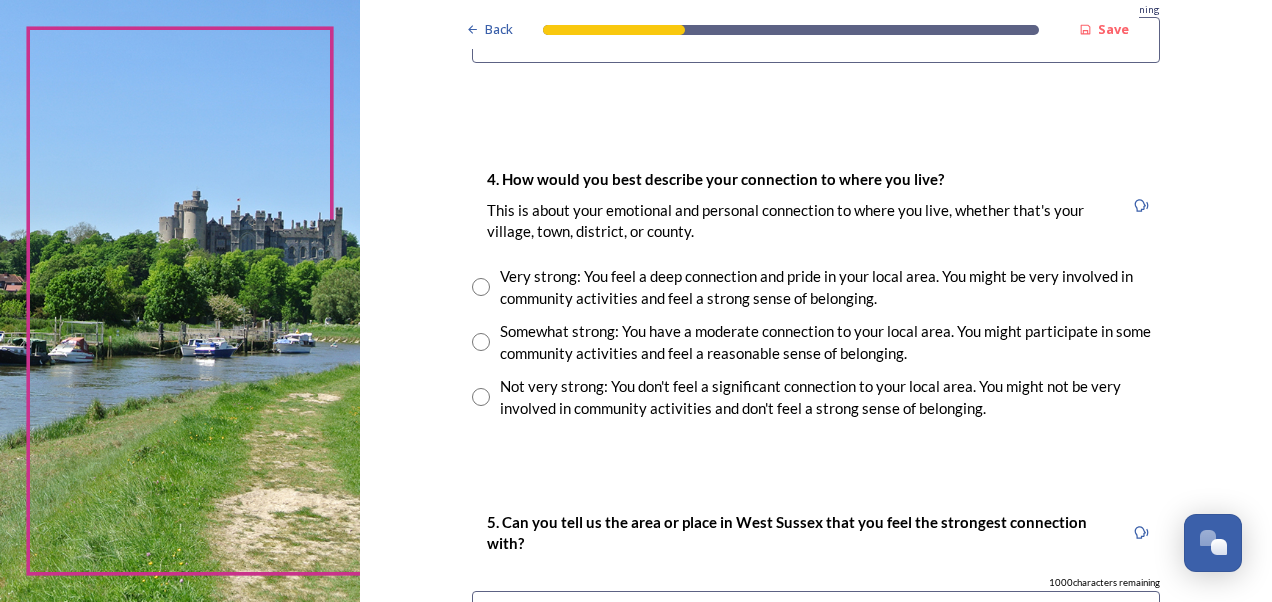 type on "Worthing" 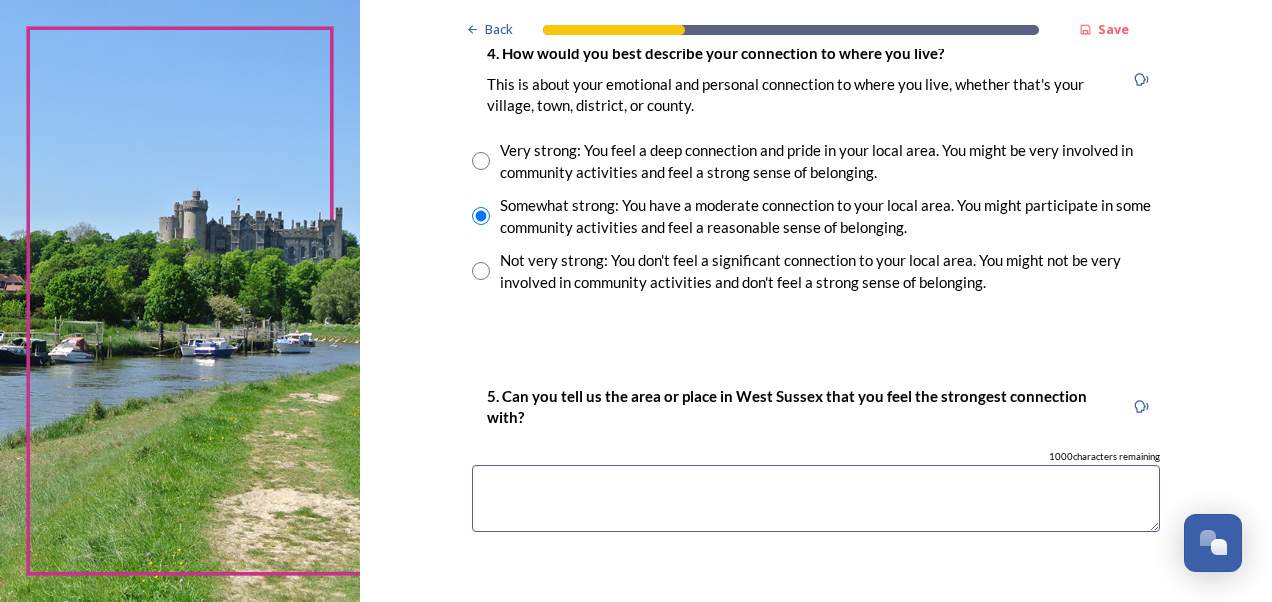 scroll, scrollTop: 1504, scrollLeft: 0, axis: vertical 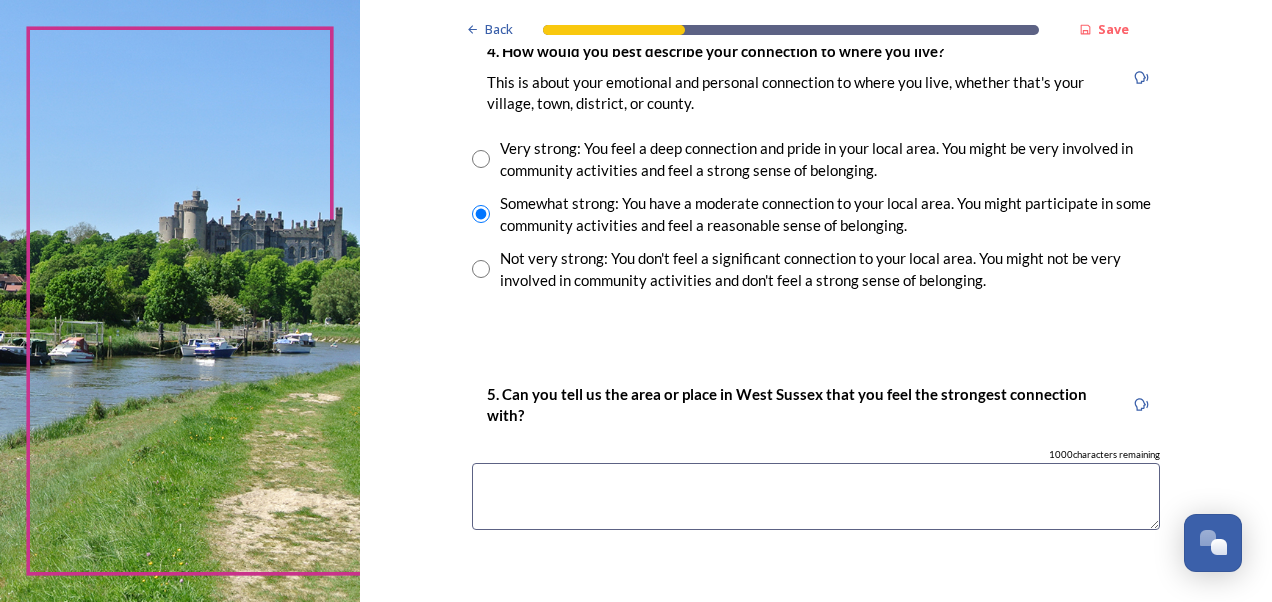 click at bounding box center [816, 496] 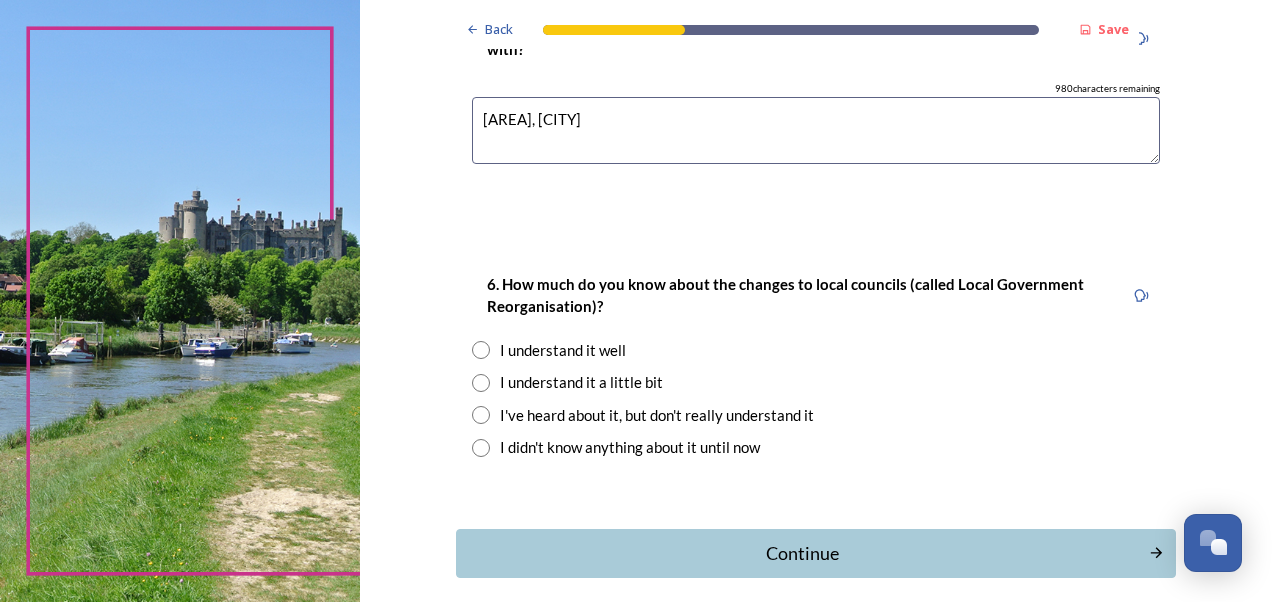 scroll, scrollTop: 1879, scrollLeft: 0, axis: vertical 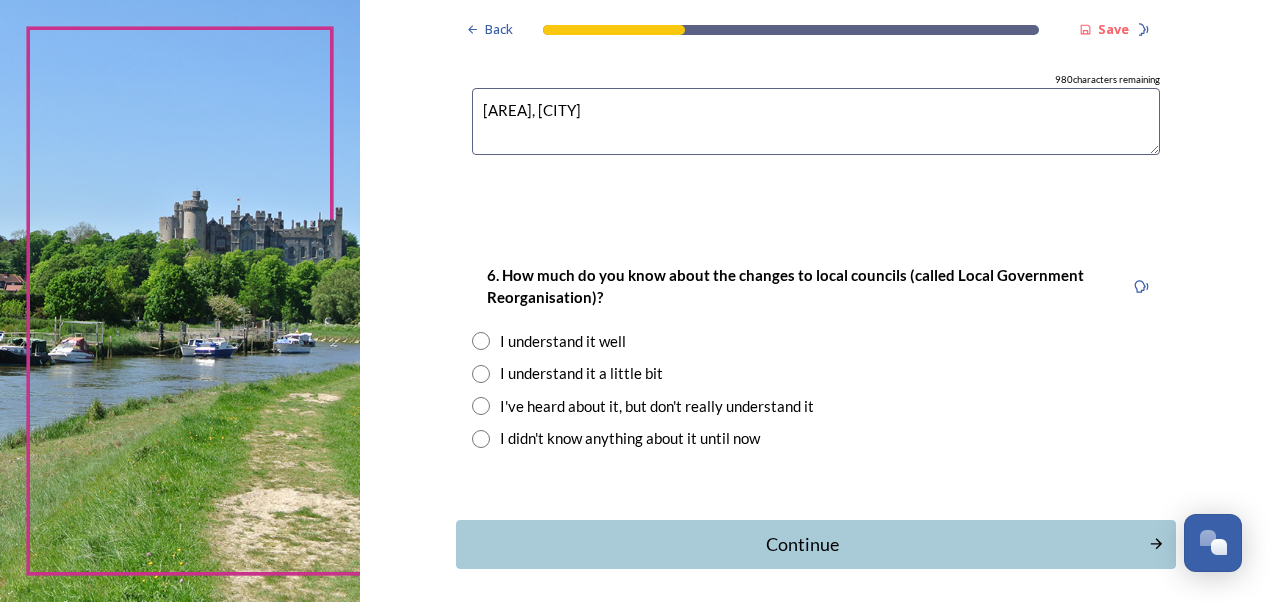 type on "[AREA], [CITY]" 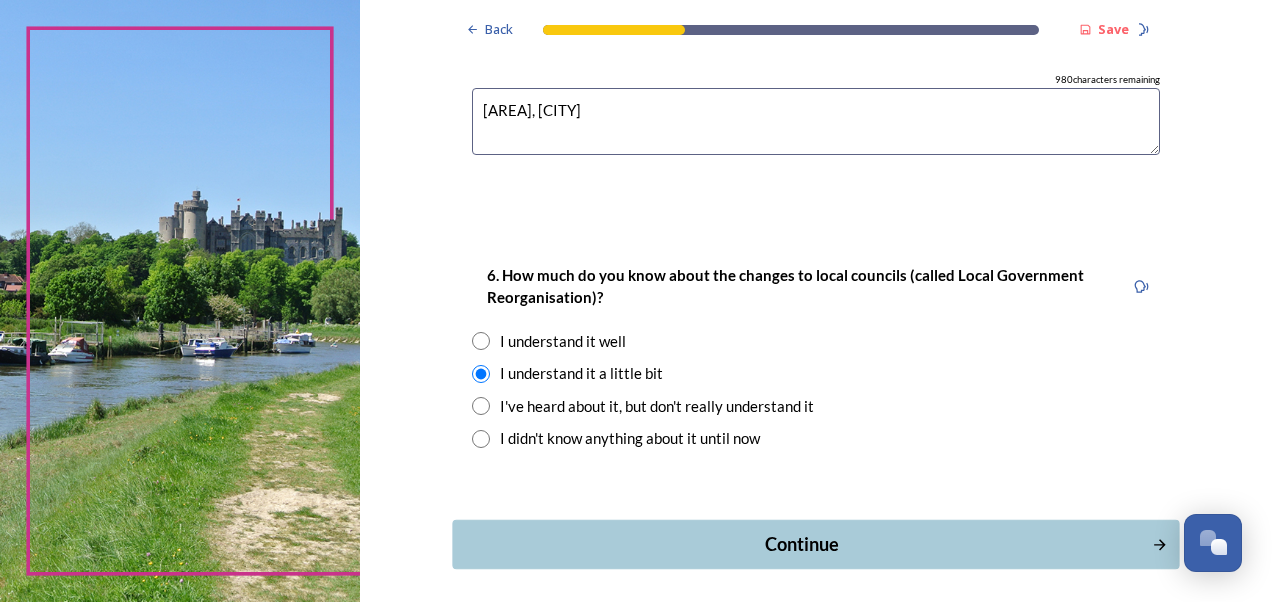 click on "Continue" at bounding box center [801, 544] 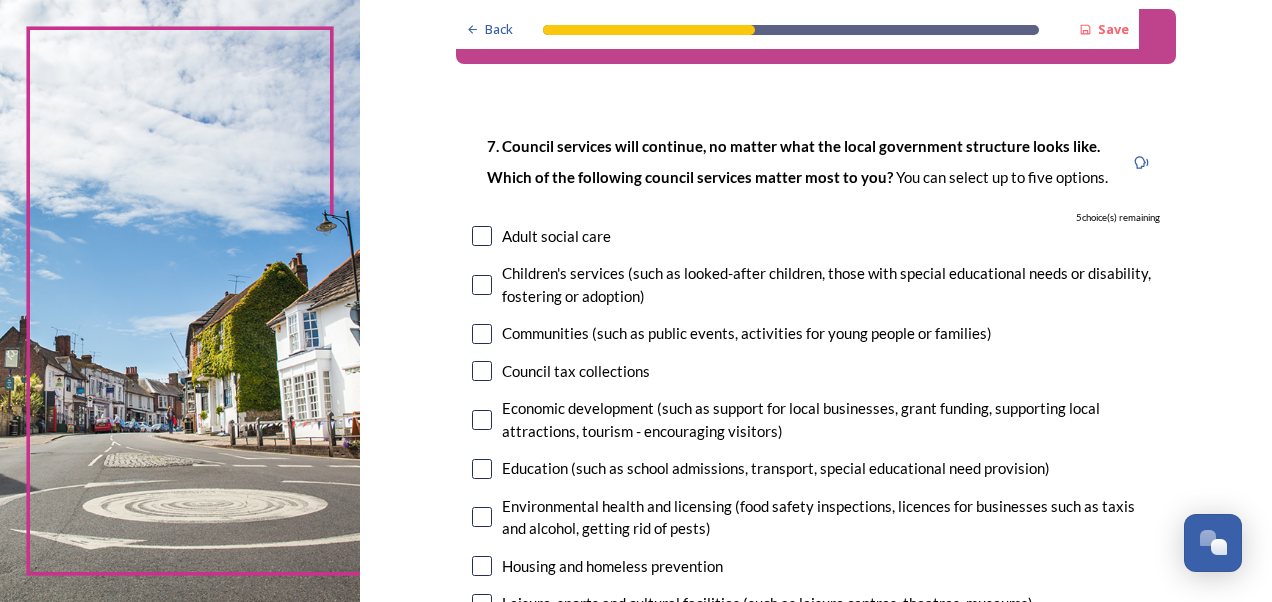 scroll, scrollTop: 75, scrollLeft: 0, axis: vertical 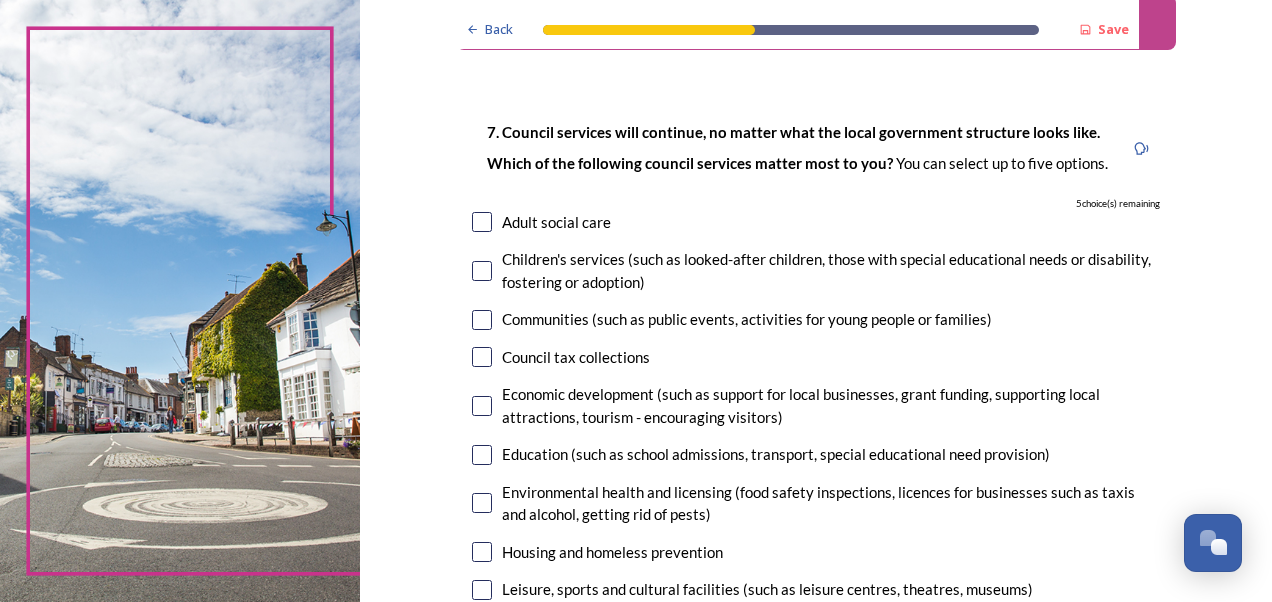 click at bounding box center [482, 271] 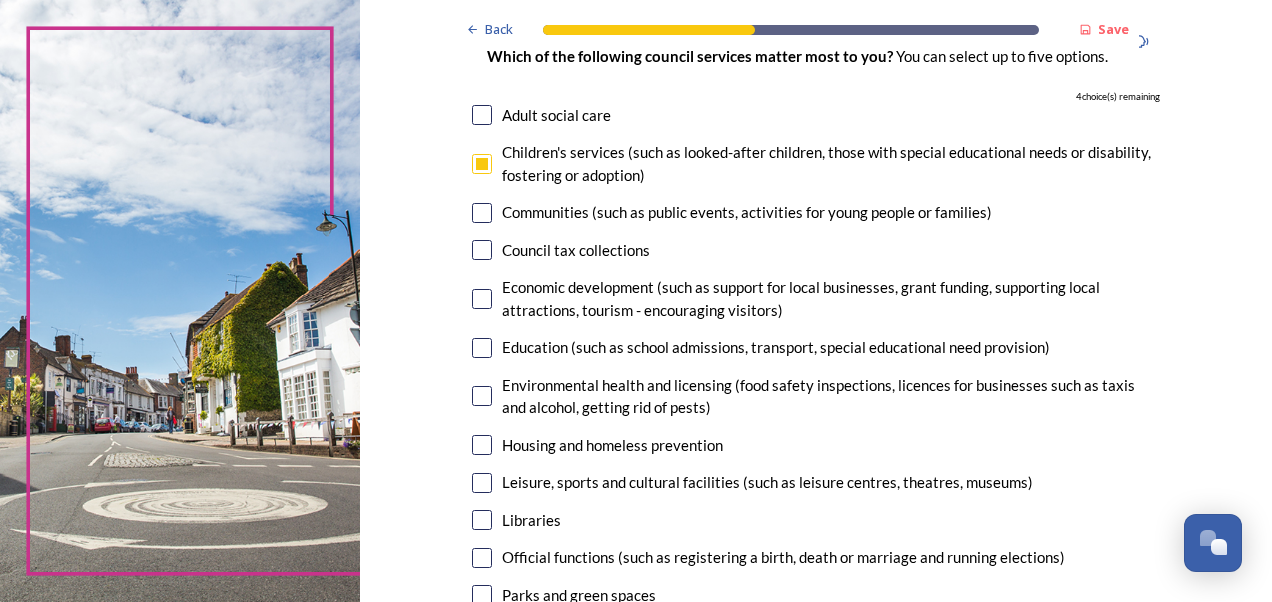 scroll, scrollTop: 184, scrollLeft: 0, axis: vertical 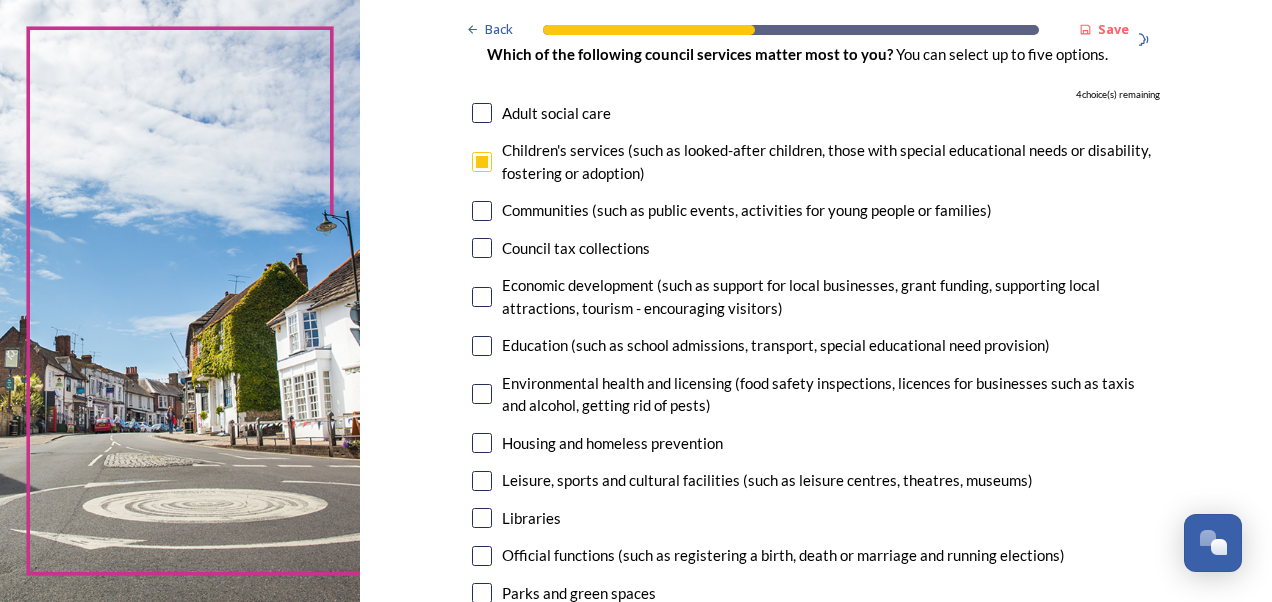 click at bounding box center (482, 346) 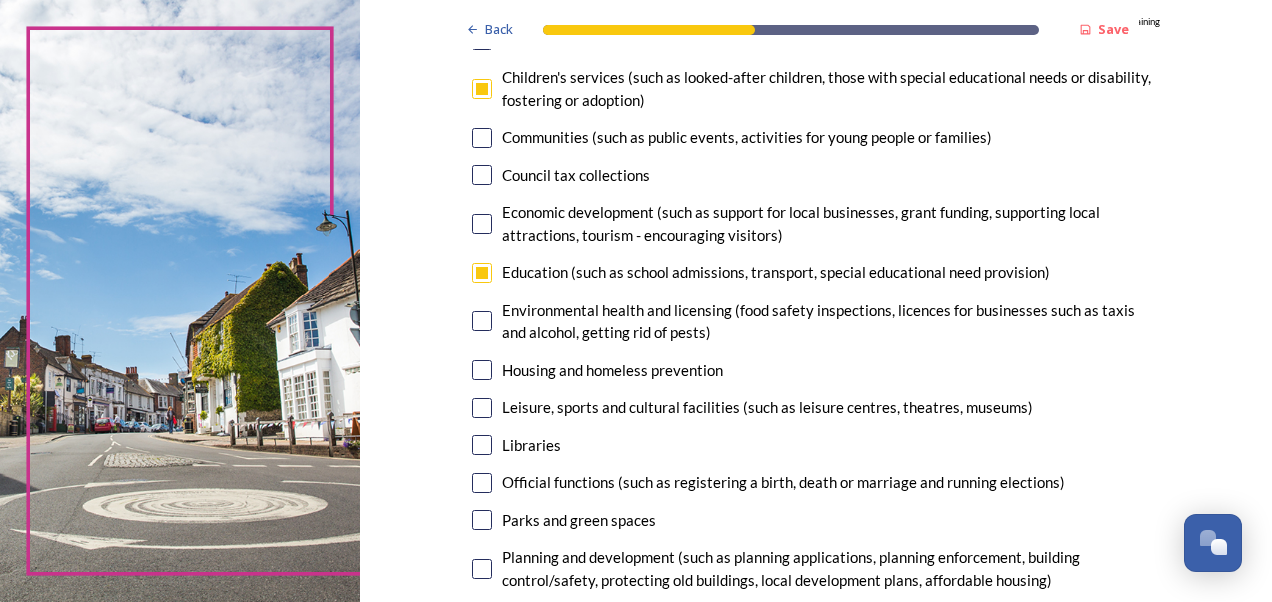 scroll, scrollTop: 264, scrollLeft: 0, axis: vertical 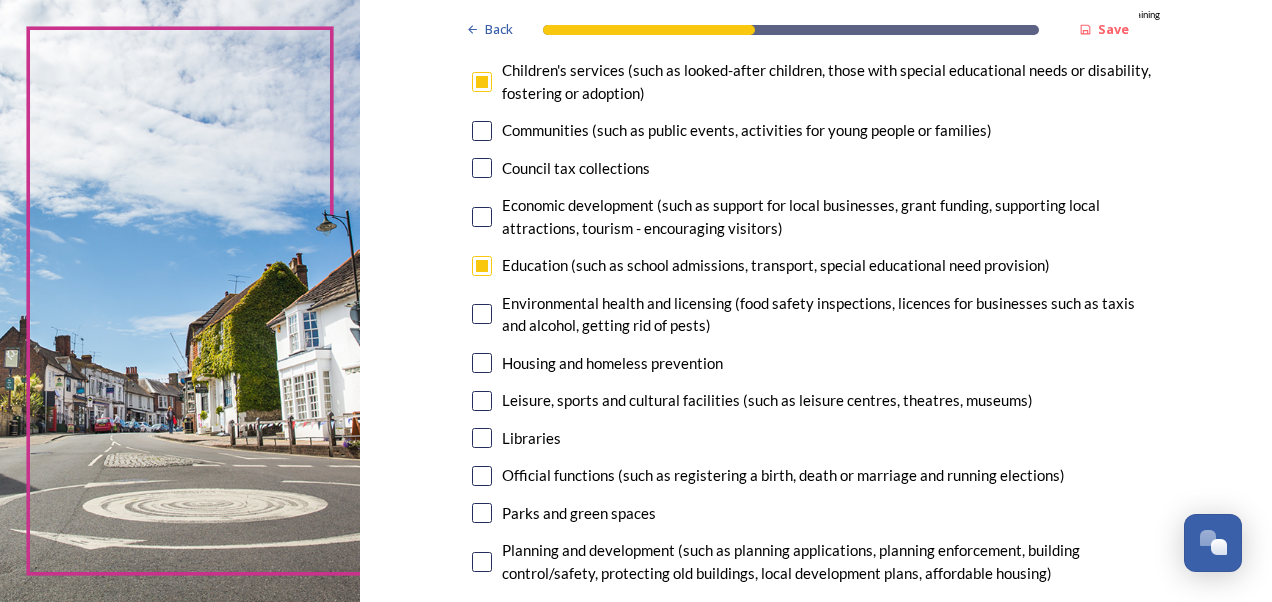 click at bounding box center [482, 314] 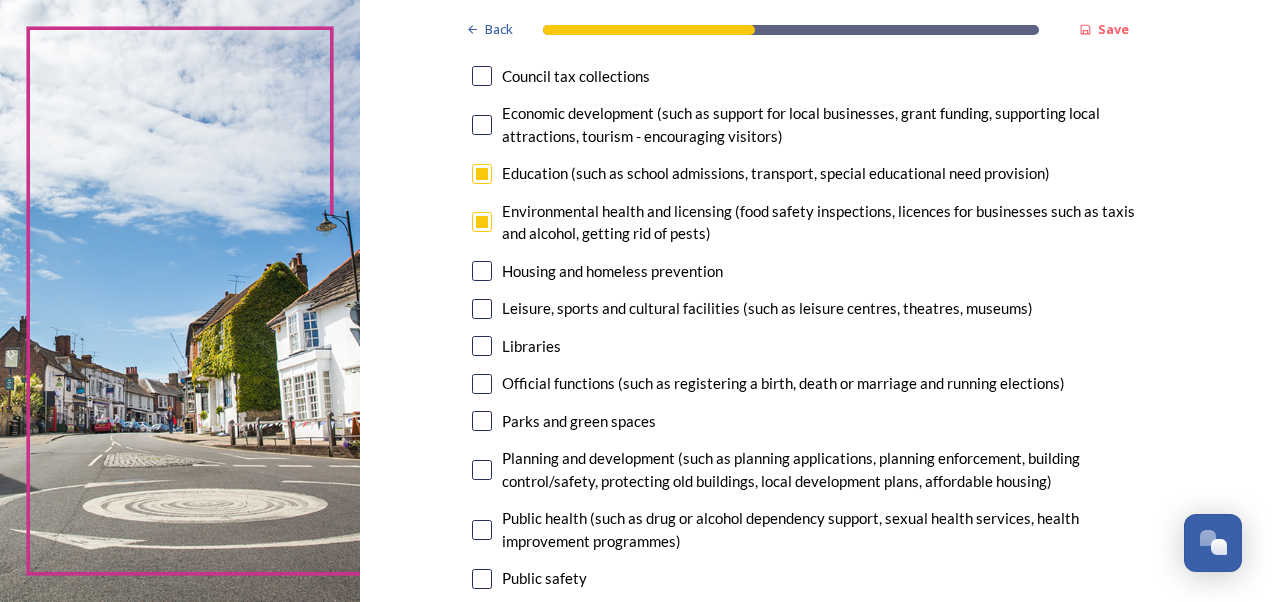scroll, scrollTop: 357, scrollLeft: 0, axis: vertical 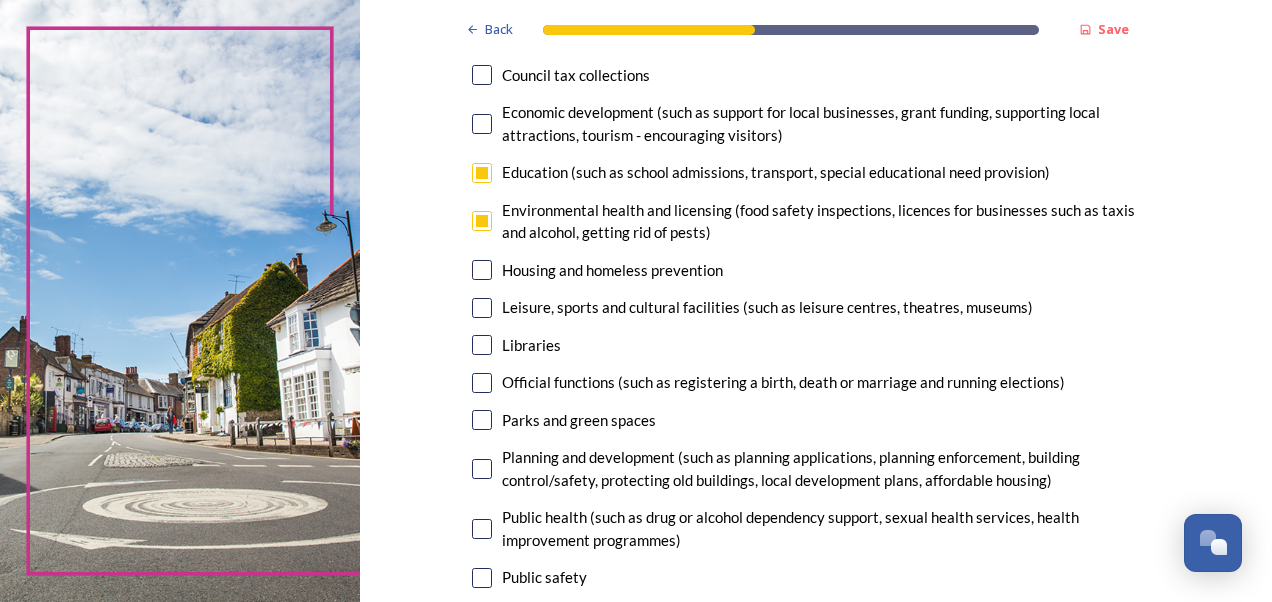 click at bounding box center (482, 345) 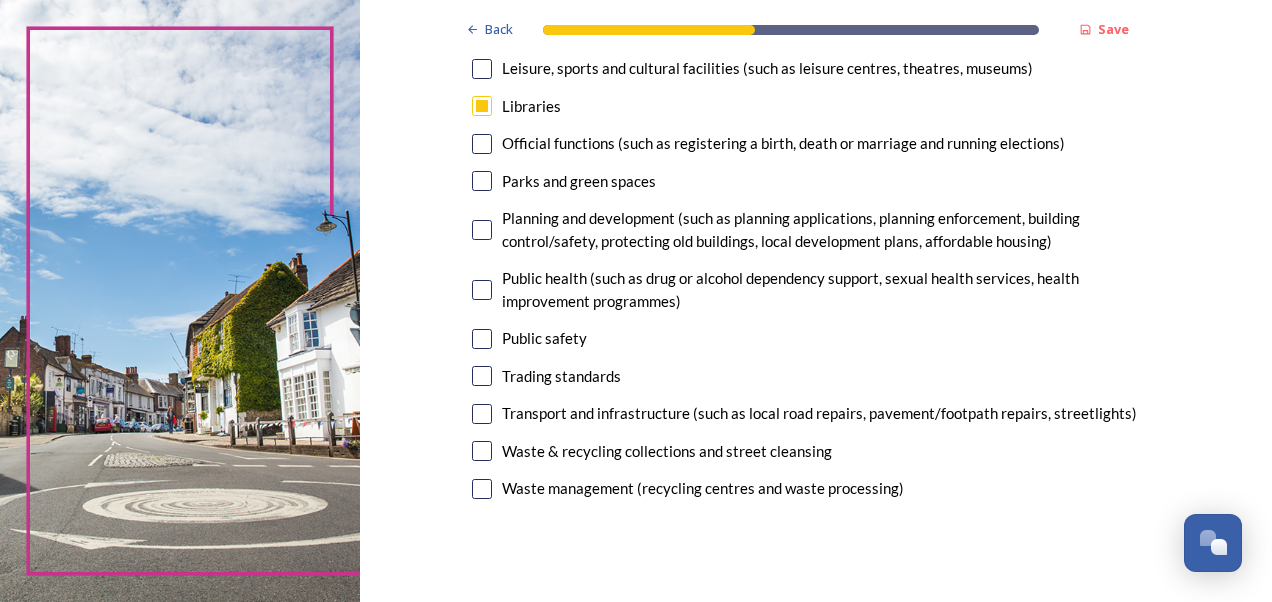 scroll, scrollTop: 617, scrollLeft: 0, axis: vertical 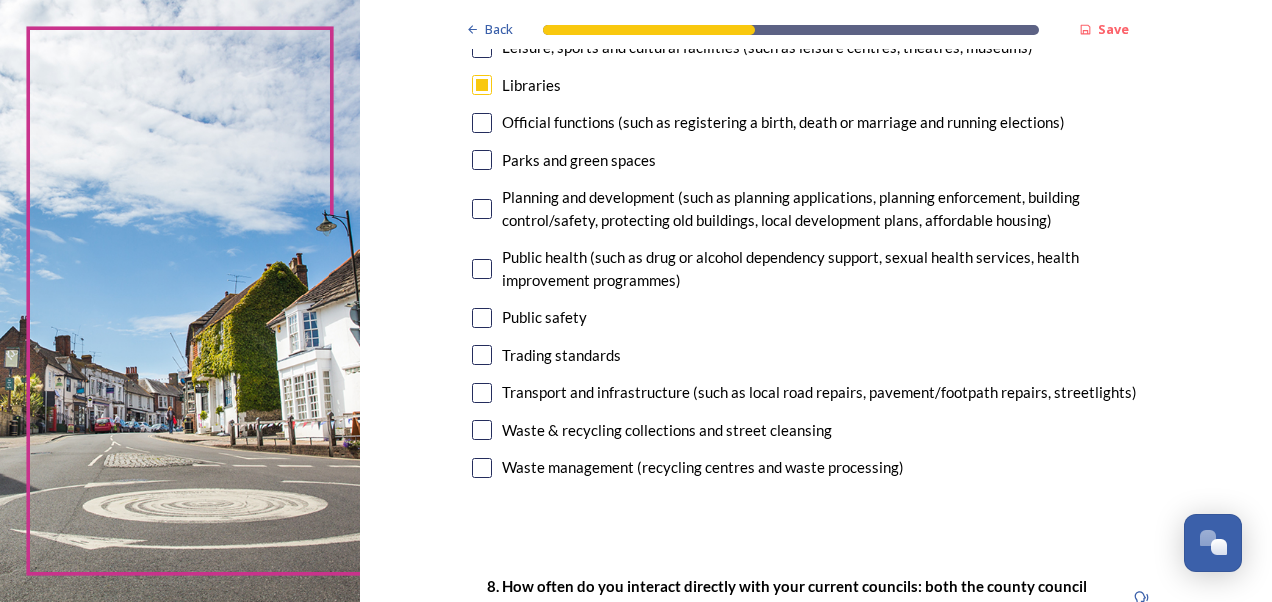 click at bounding box center [482, 468] 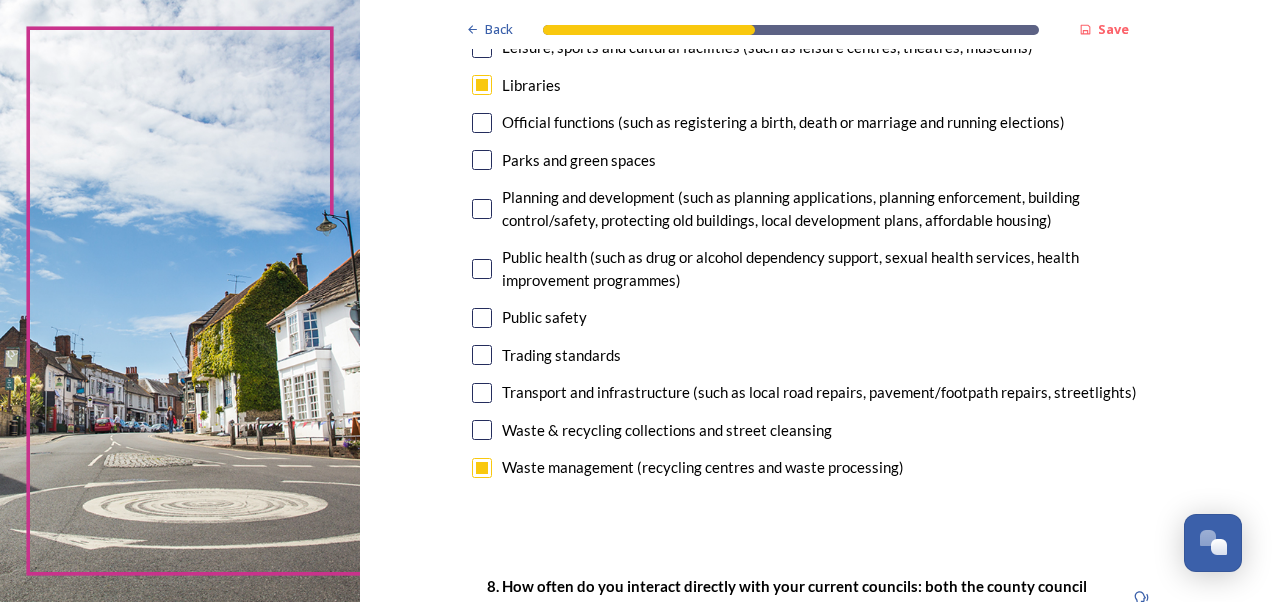 click at bounding box center [482, 393] 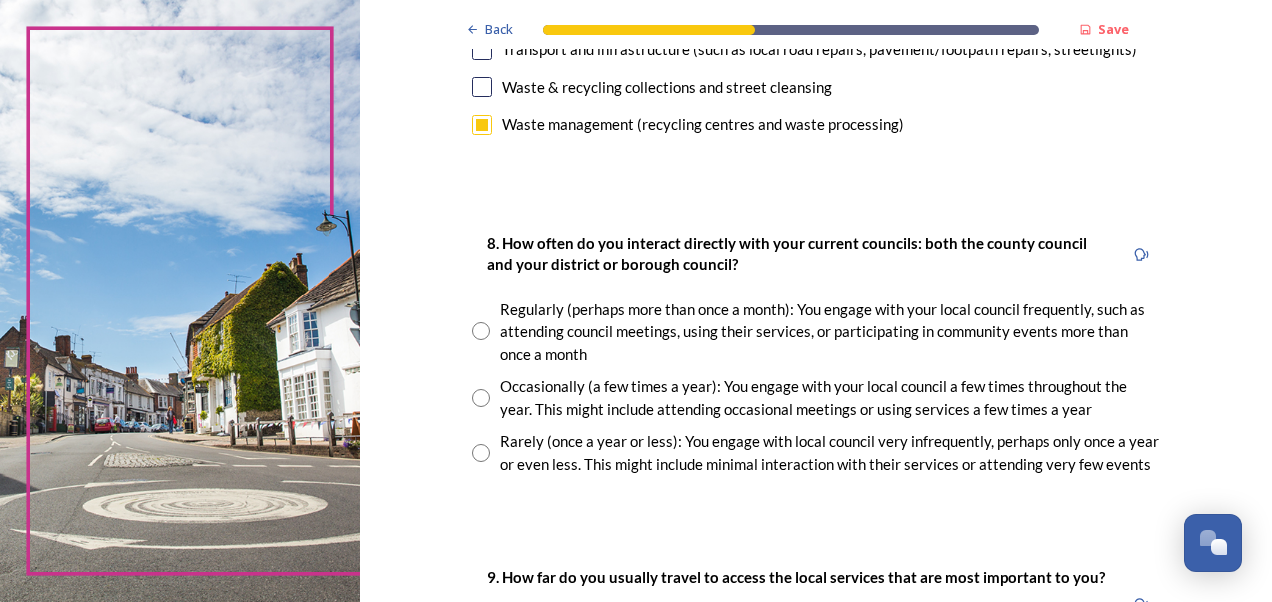 scroll, scrollTop: 959, scrollLeft: 0, axis: vertical 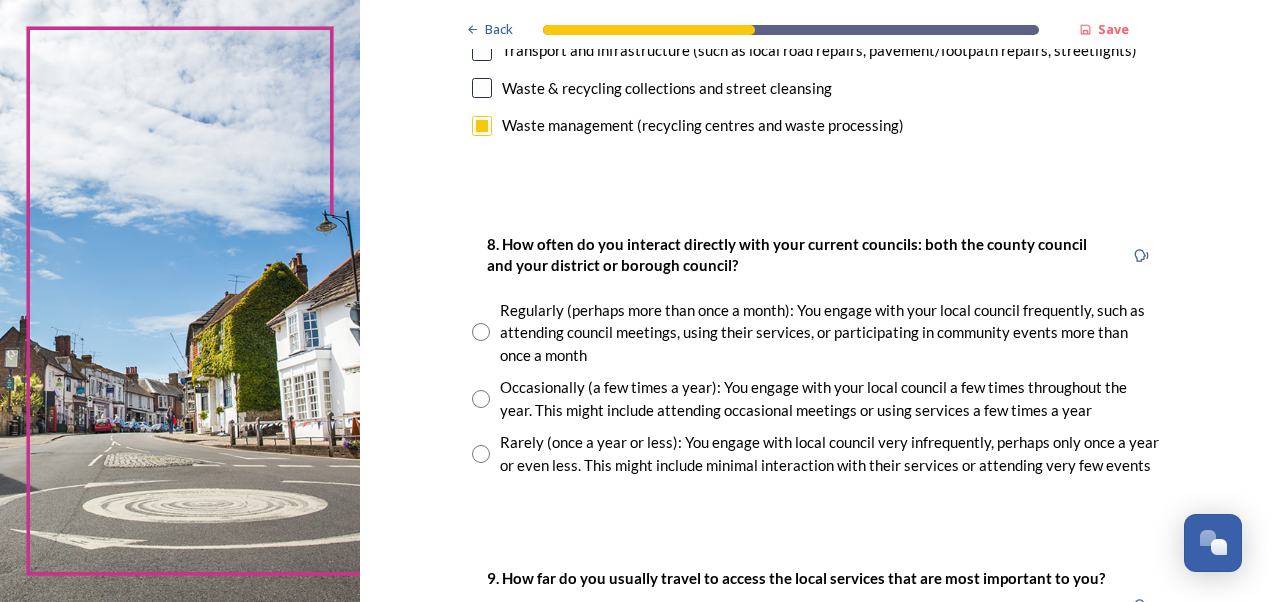click at bounding box center [481, 399] 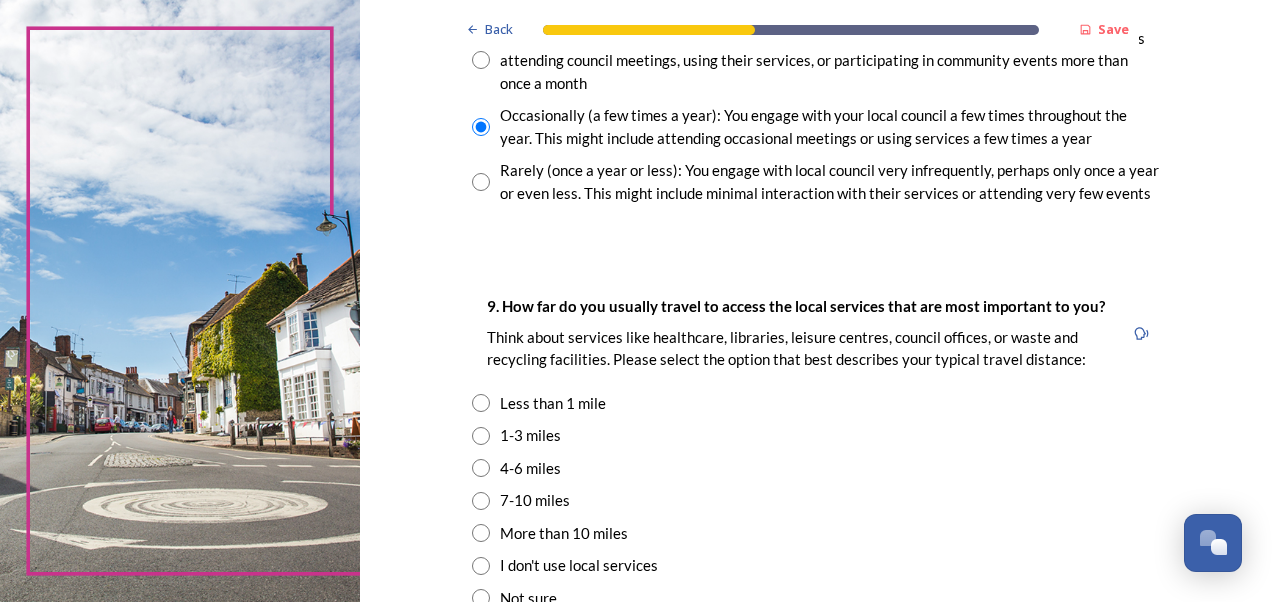 scroll, scrollTop: 1233, scrollLeft: 0, axis: vertical 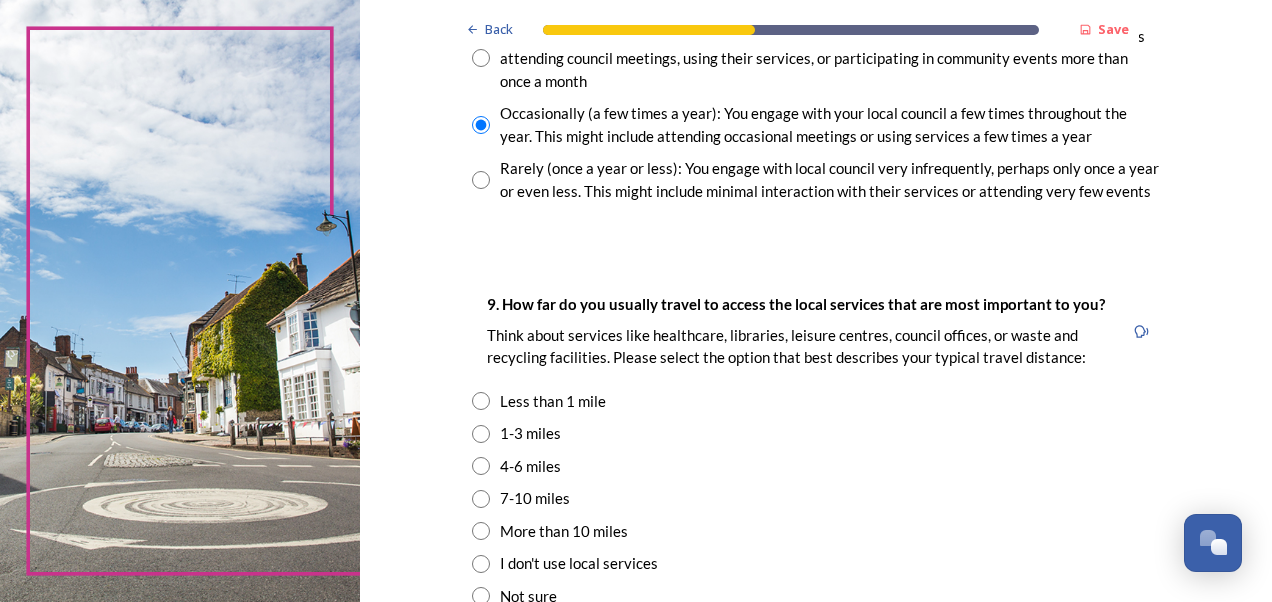 click at bounding box center (481, 434) 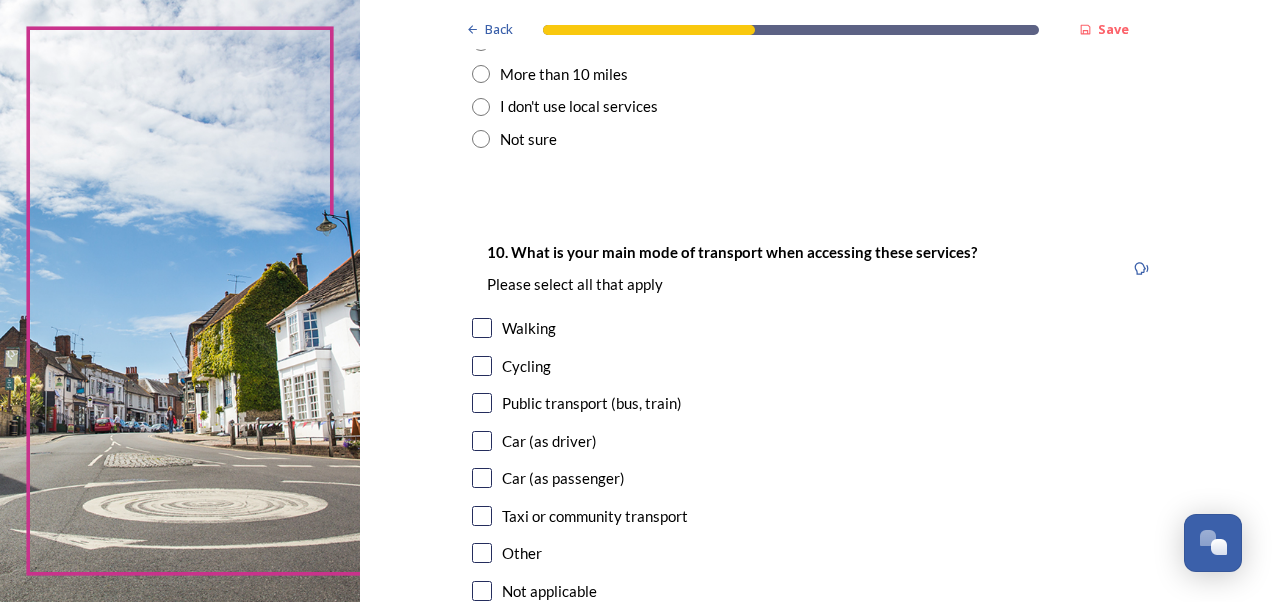 scroll, scrollTop: 1706, scrollLeft: 0, axis: vertical 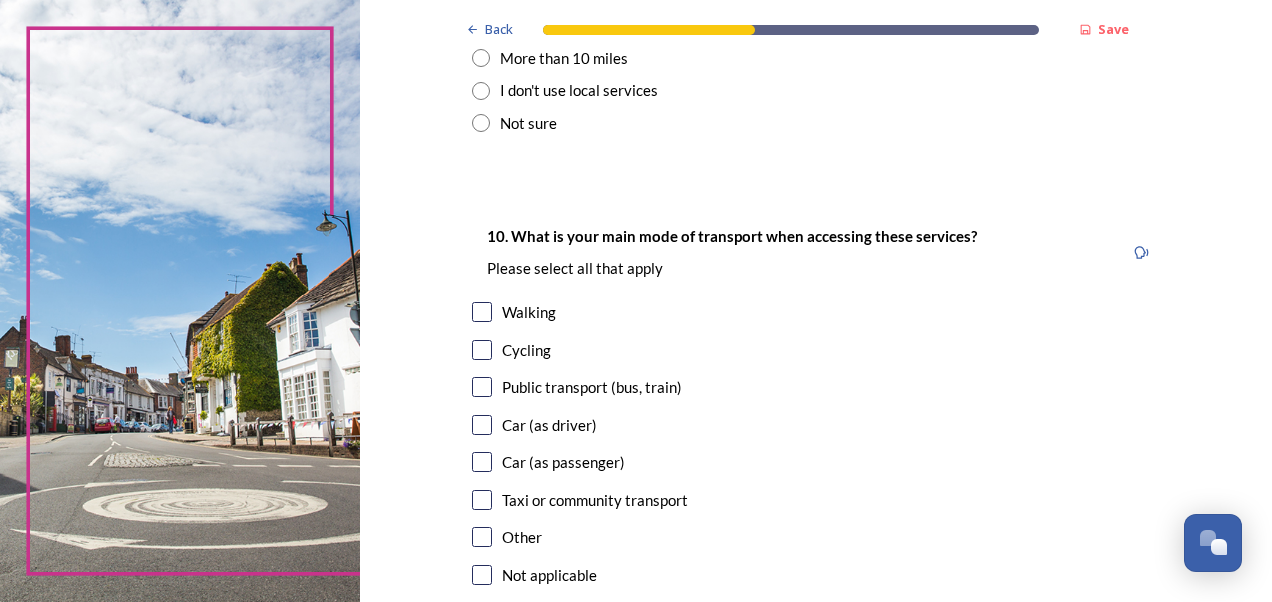 click at bounding box center [482, 425] 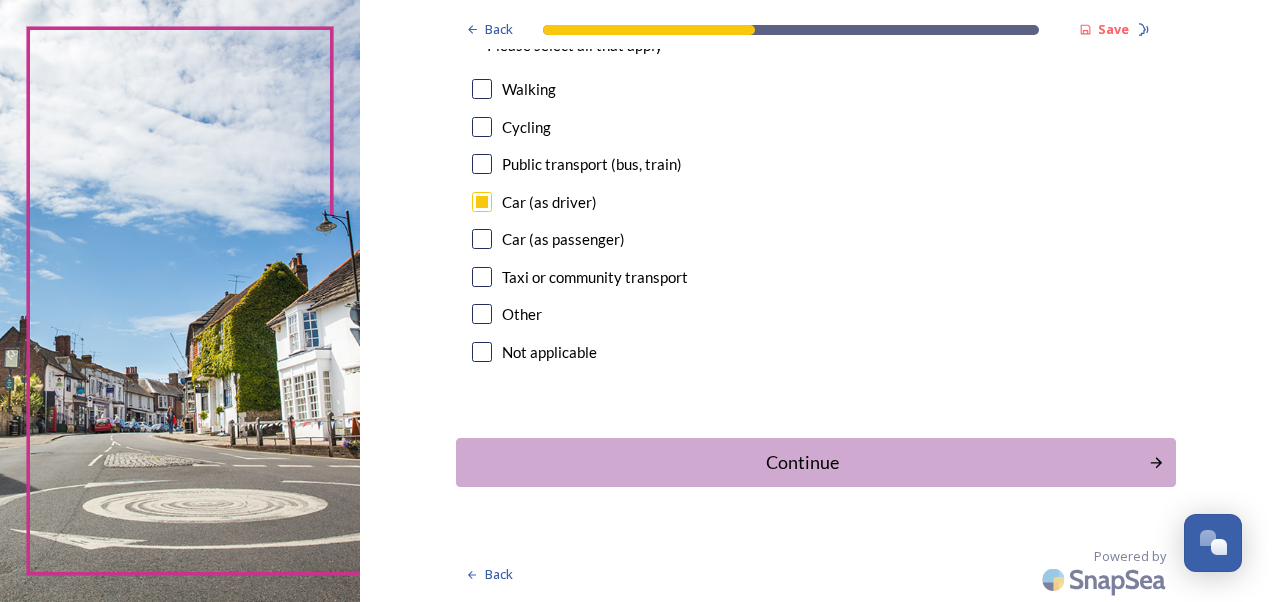 scroll, scrollTop: 1927, scrollLeft: 0, axis: vertical 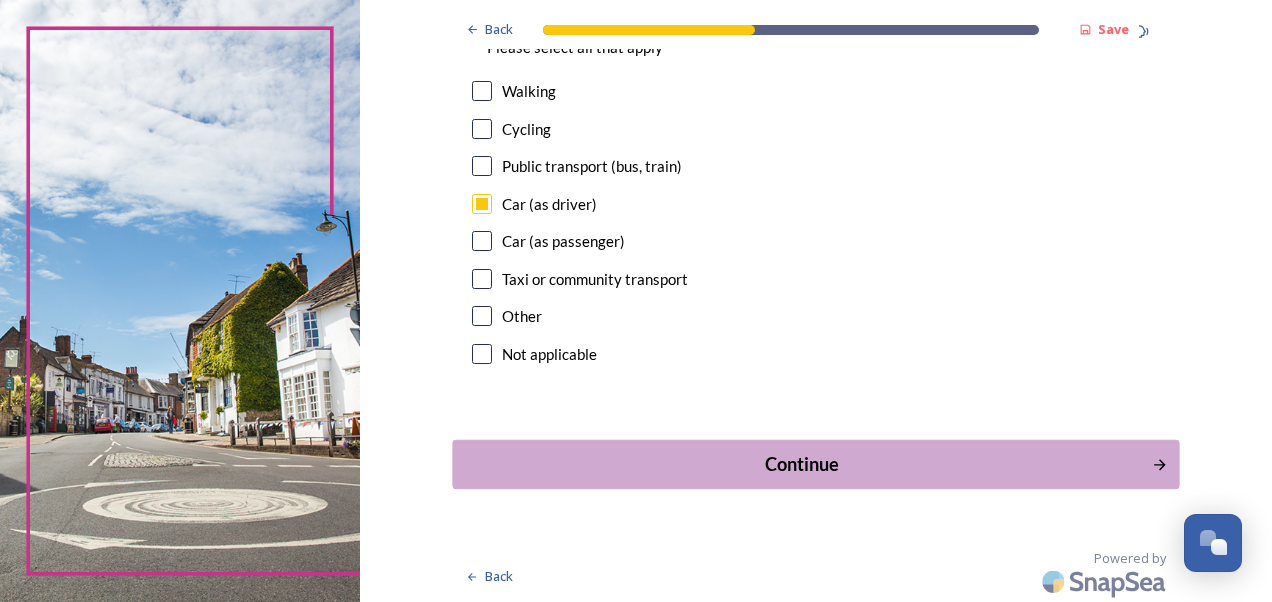 click on "Continue" at bounding box center [801, 464] 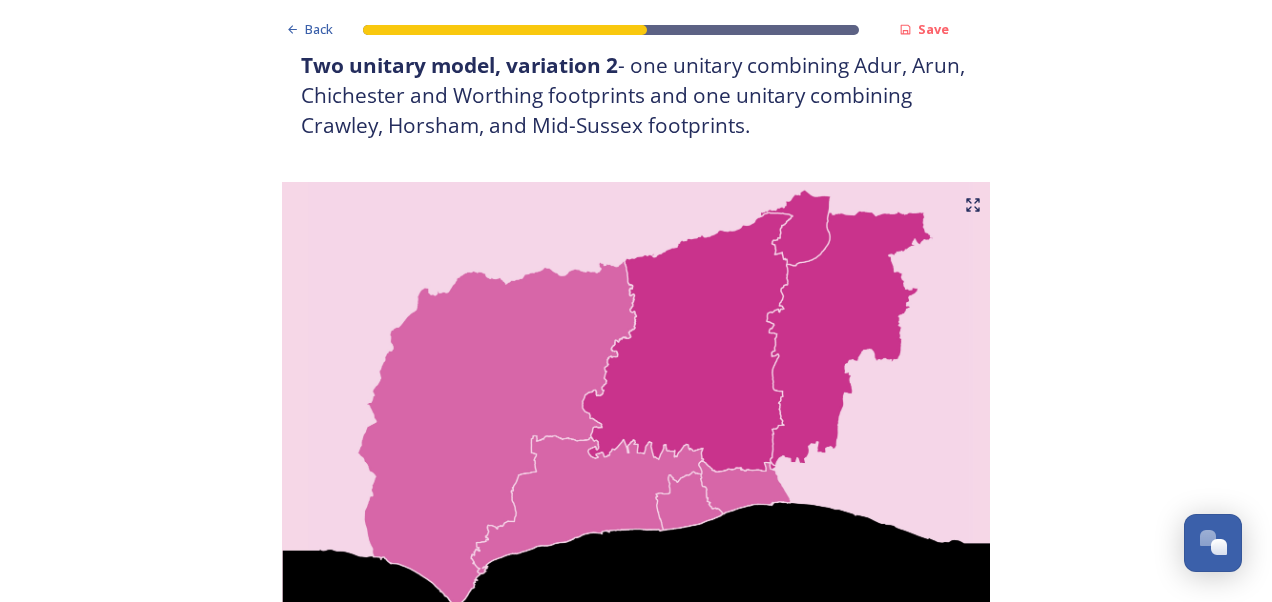 scroll, scrollTop: 1950, scrollLeft: 0, axis: vertical 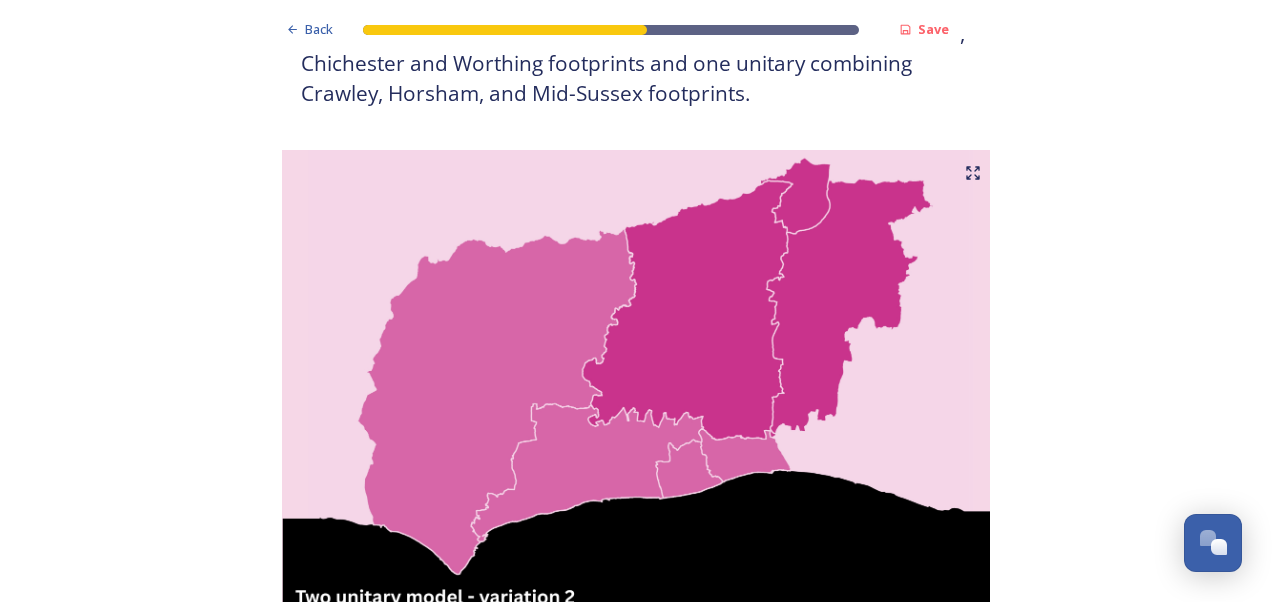click at bounding box center (636, 400) 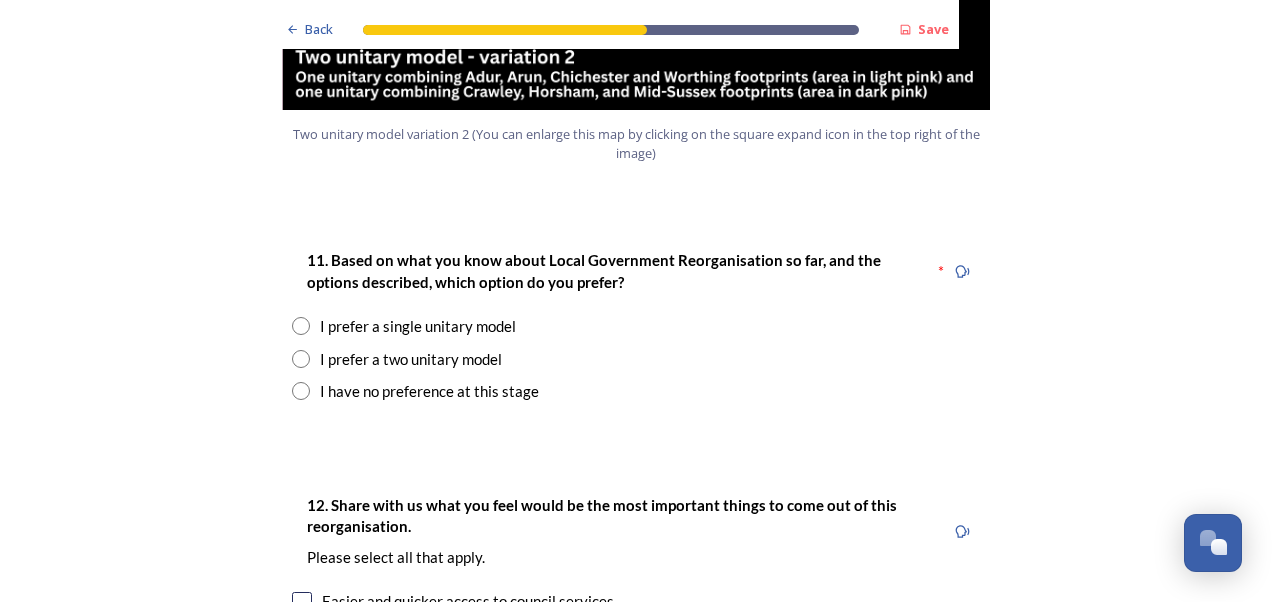 scroll, scrollTop: 2491, scrollLeft: 0, axis: vertical 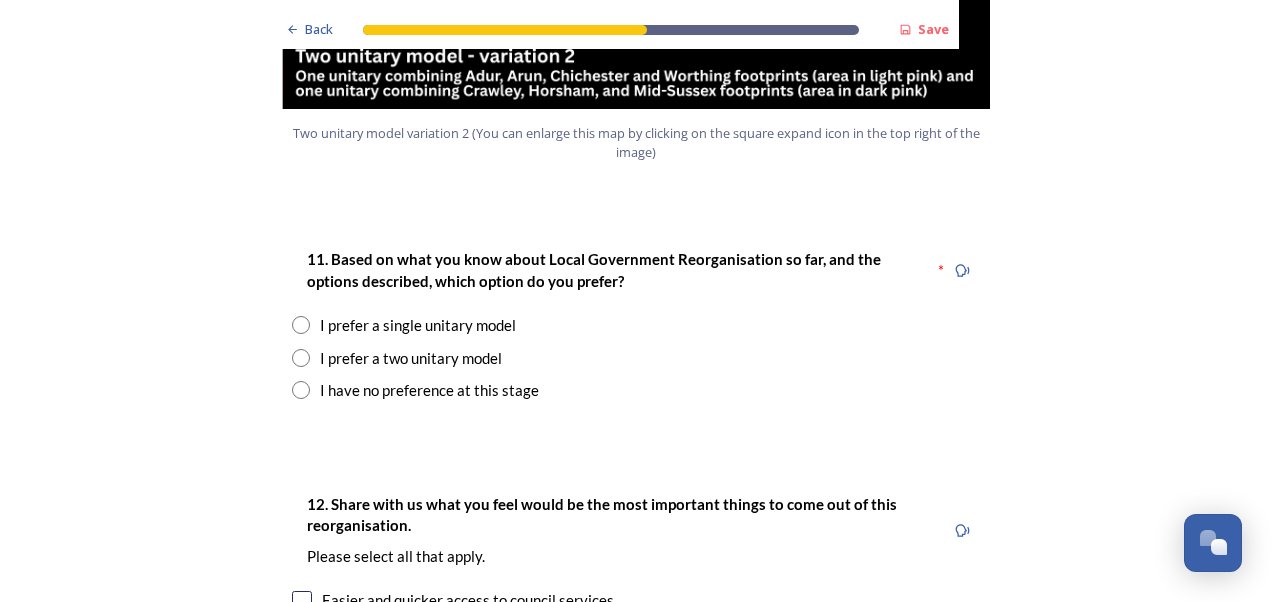 click at bounding box center [301, 390] 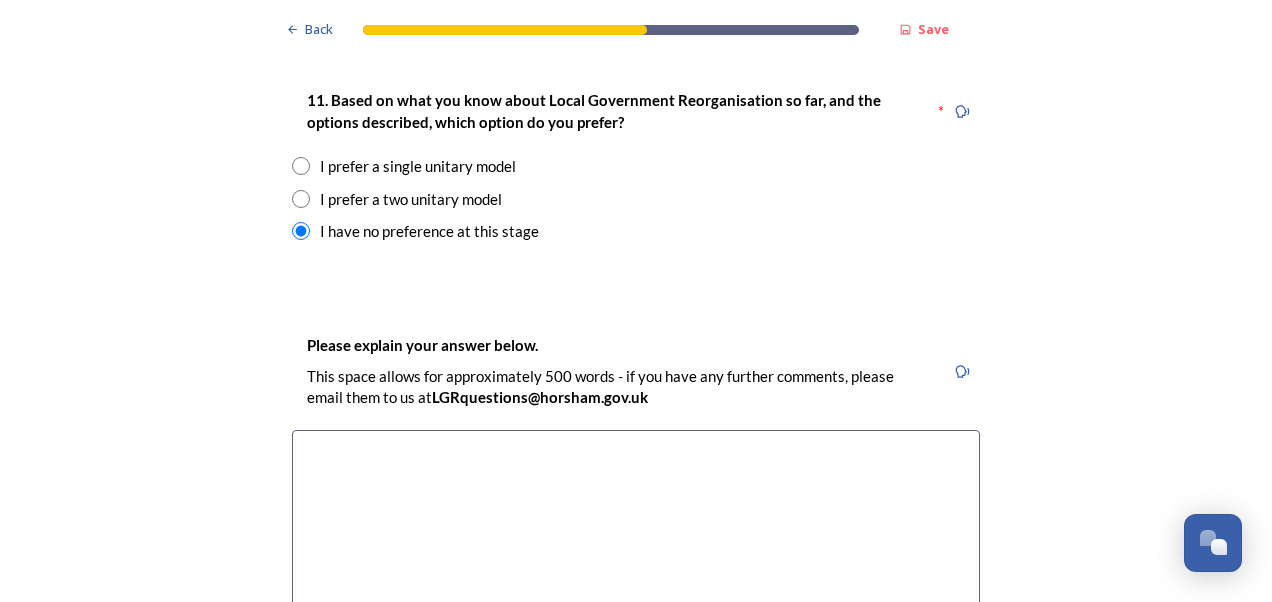 scroll, scrollTop: 2651, scrollLeft: 0, axis: vertical 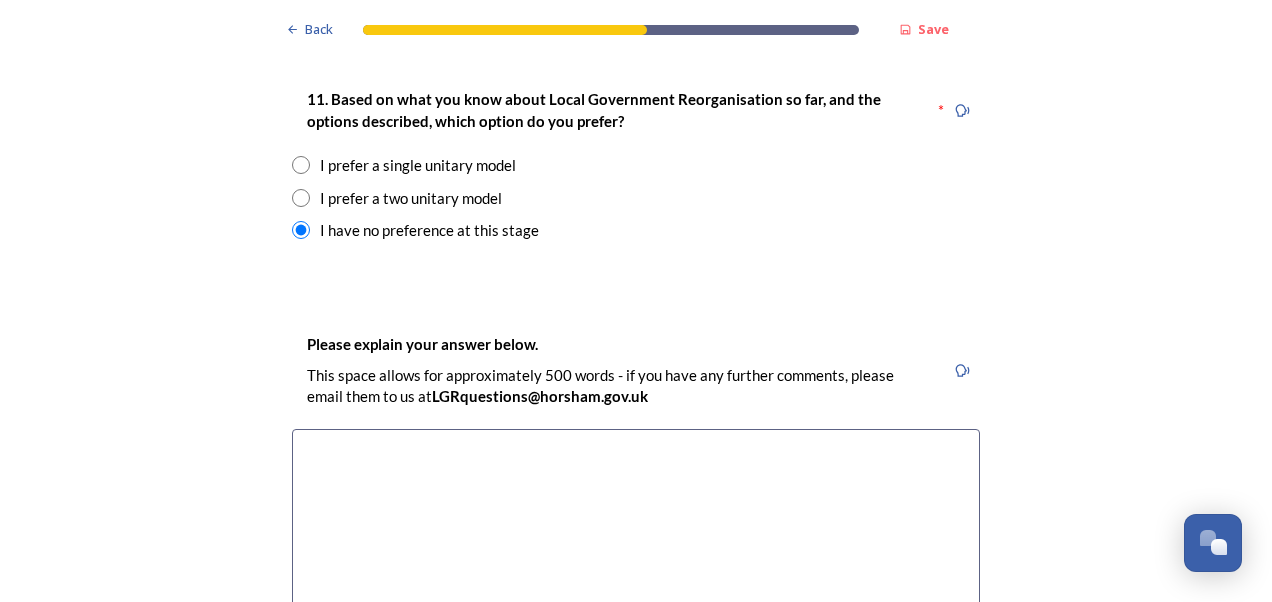 click at bounding box center [636, 541] 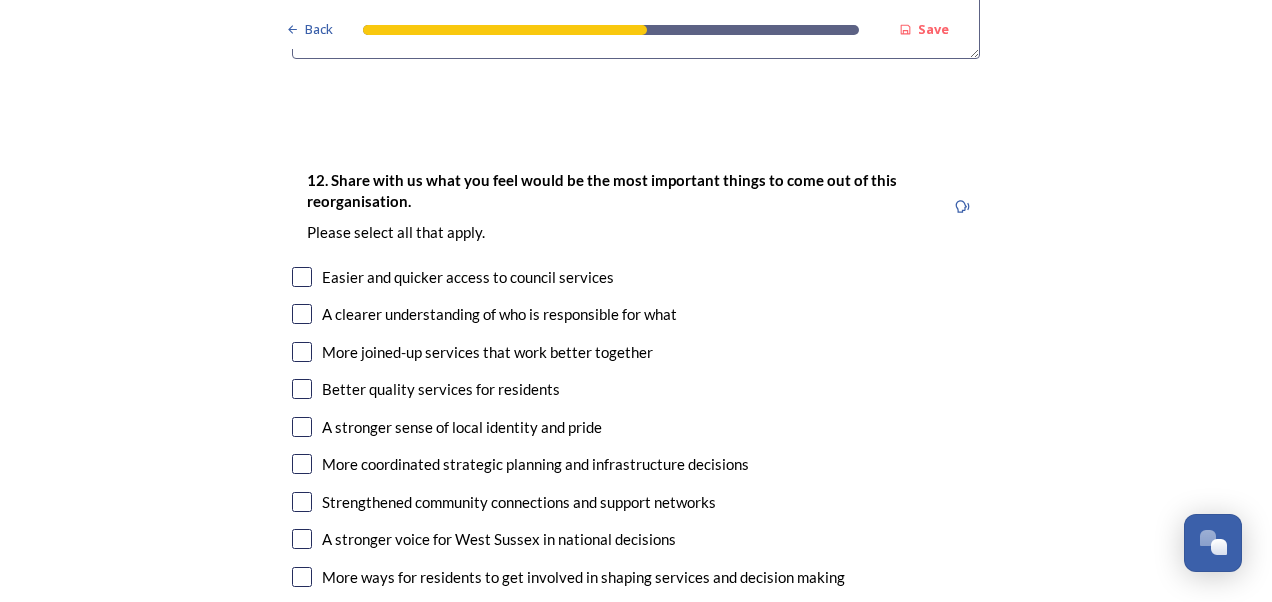 scroll, scrollTop: 3247, scrollLeft: 0, axis: vertical 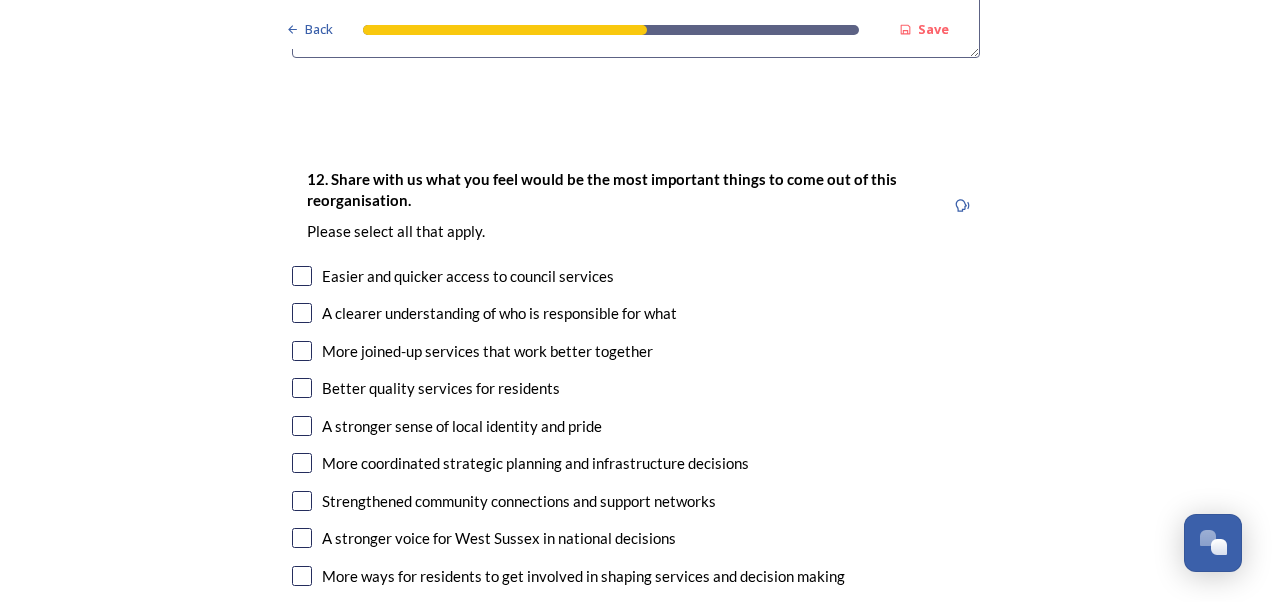 type on "So long as all services are maintained and our local infrastructure isn't governed by a faceless organisation i don't mind. I want my local area to be included and not excluded in preference to the larger towns. [CITY] BC is already a waste of time with money being wasted big time." 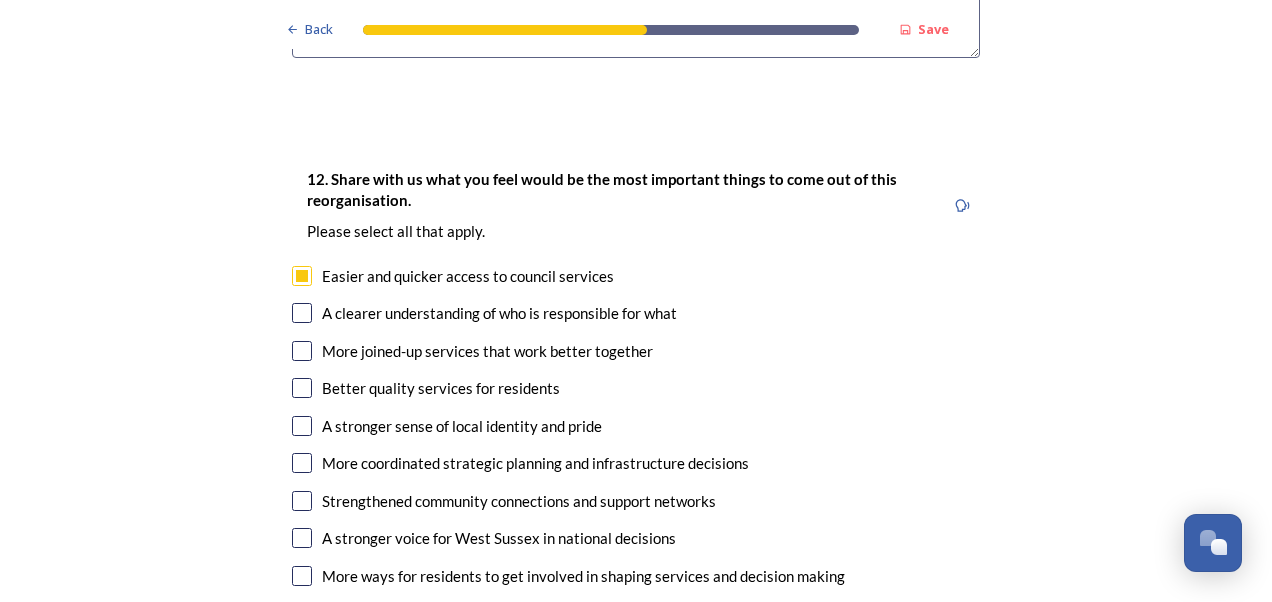 click at bounding box center [302, 351] 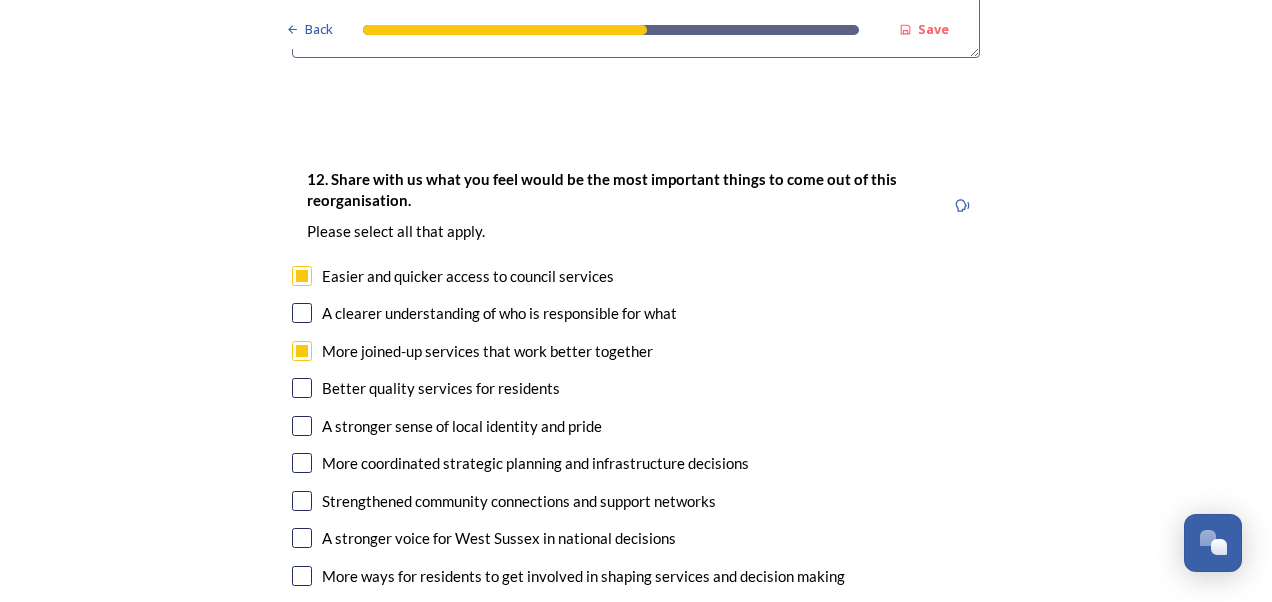 click at bounding box center (302, 388) 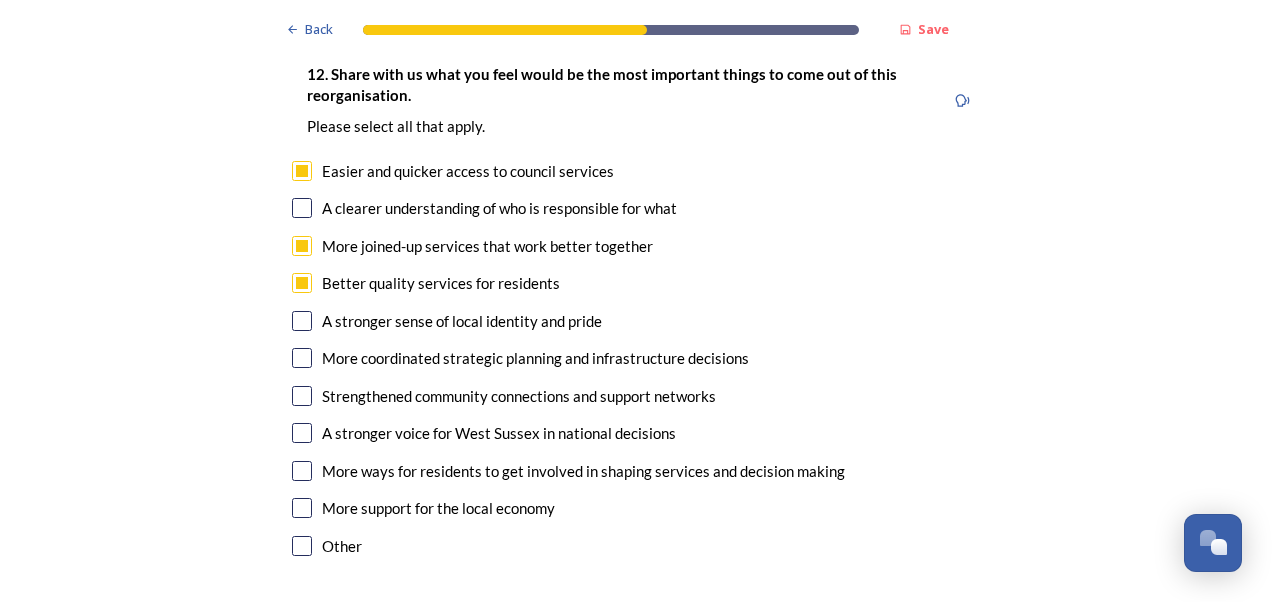 scroll, scrollTop: 3356, scrollLeft: 0, axis: vertical 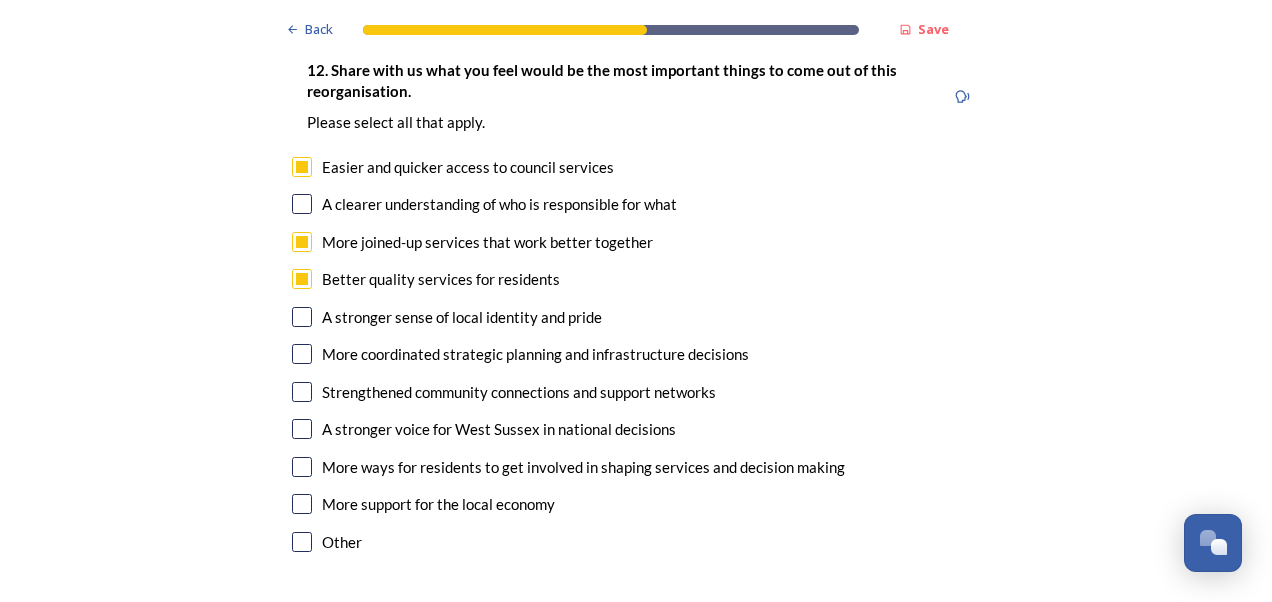 click at bounding box center [302, 467] 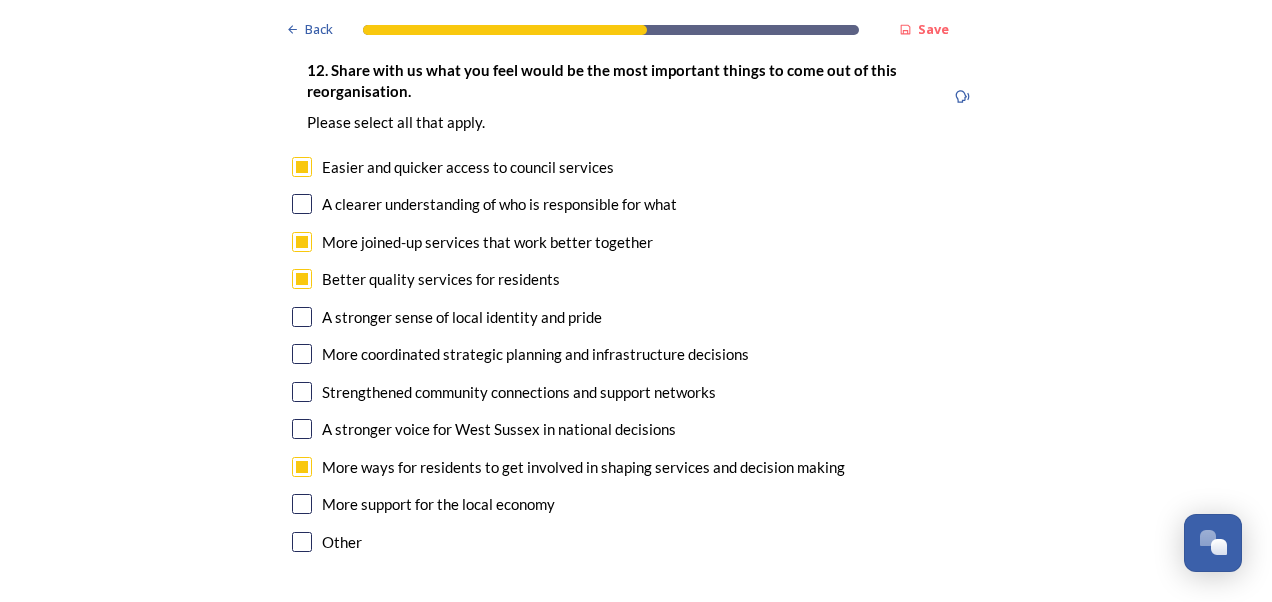 click at bounding box center (302, 504) 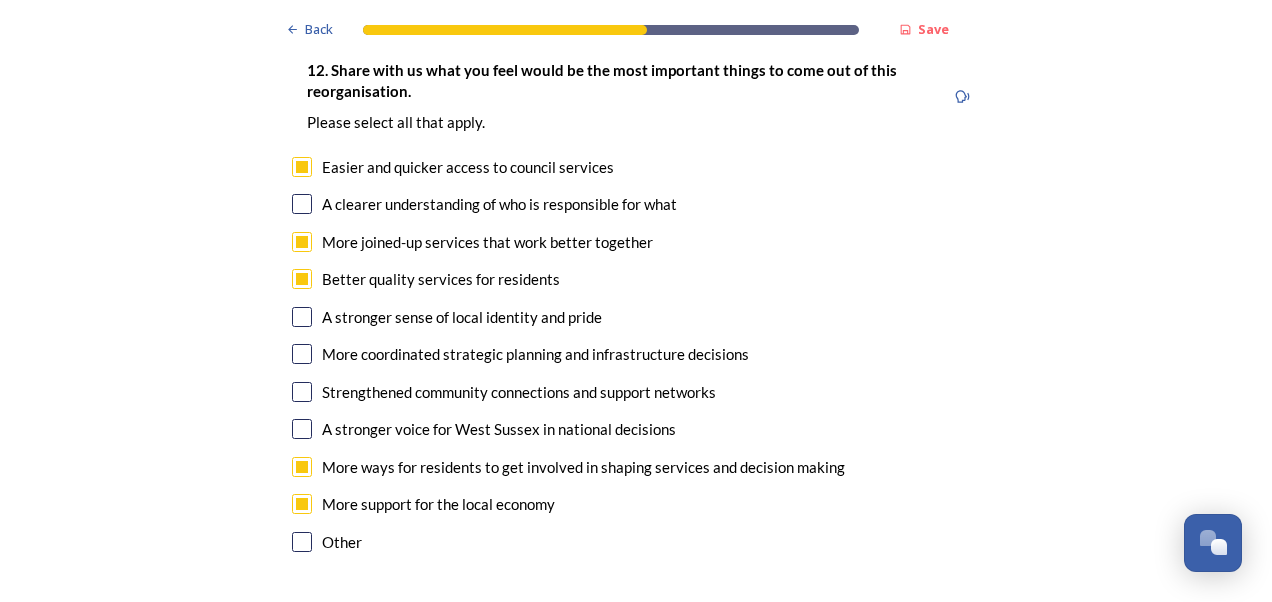 drag, startPoint x: 293, startPoint y: 433, endPoint x: 293, endPoint y: 401, distance: 32 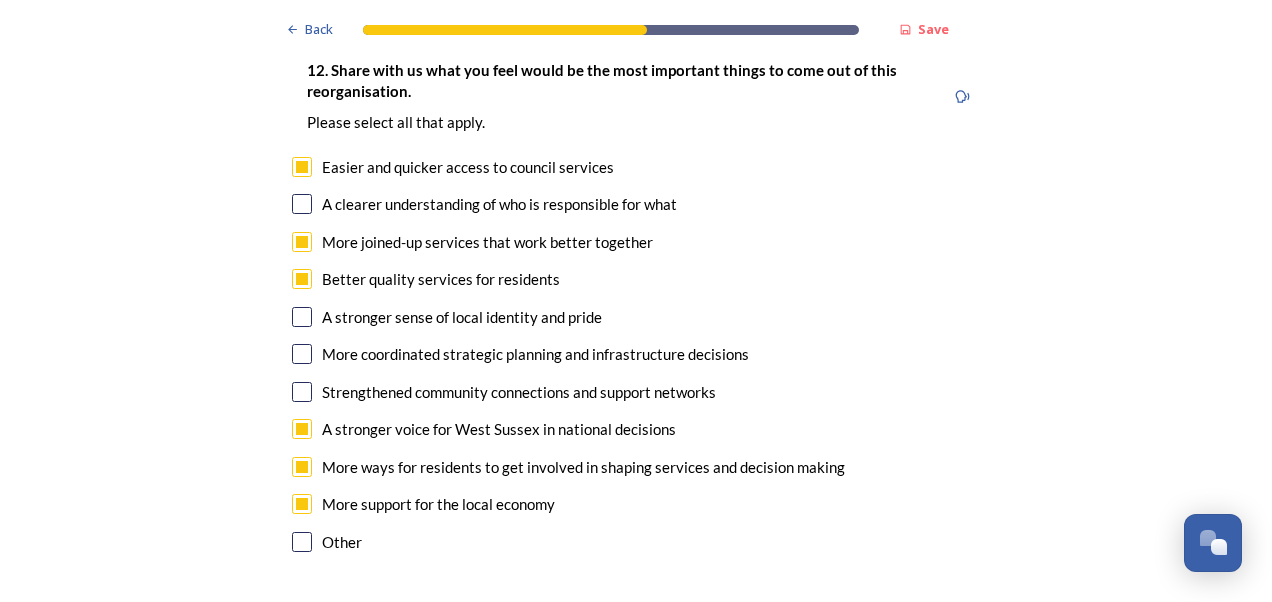 click at bounding box center (302, 392) 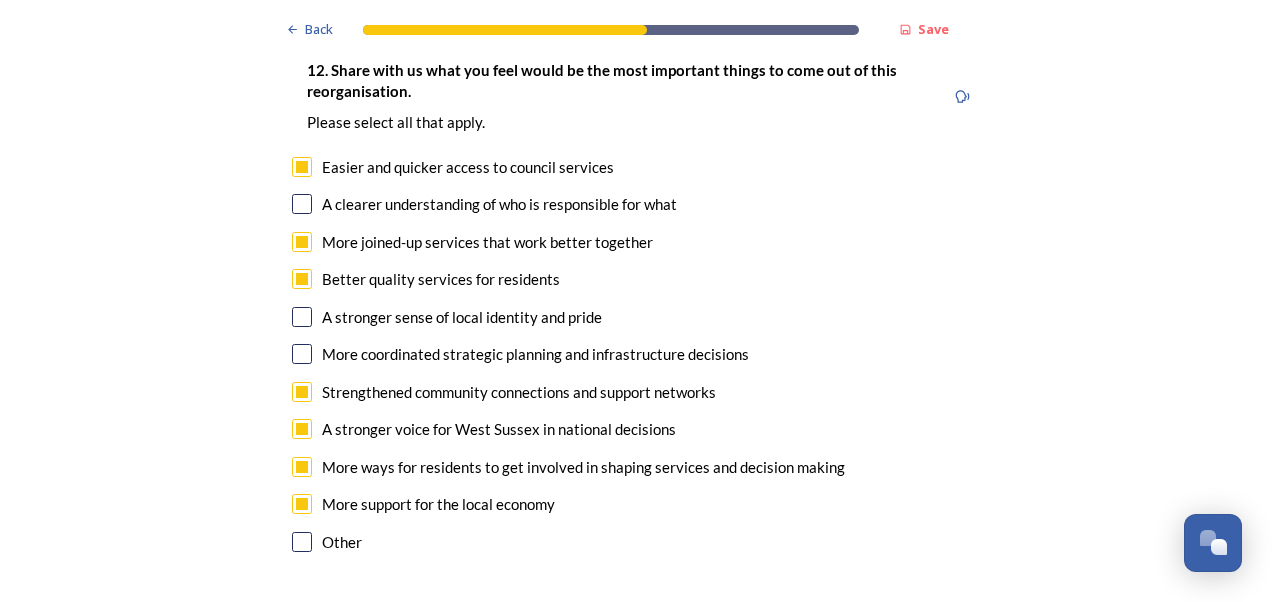 click at bounding box center [302, 354] 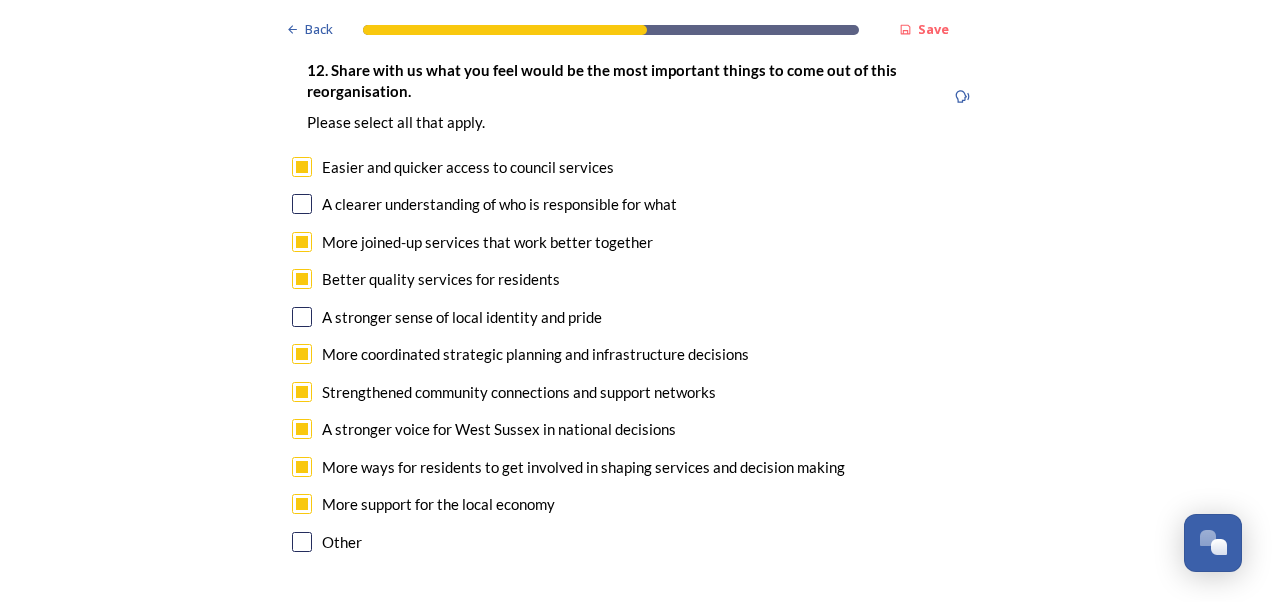 click at bounding box center (302, 317) 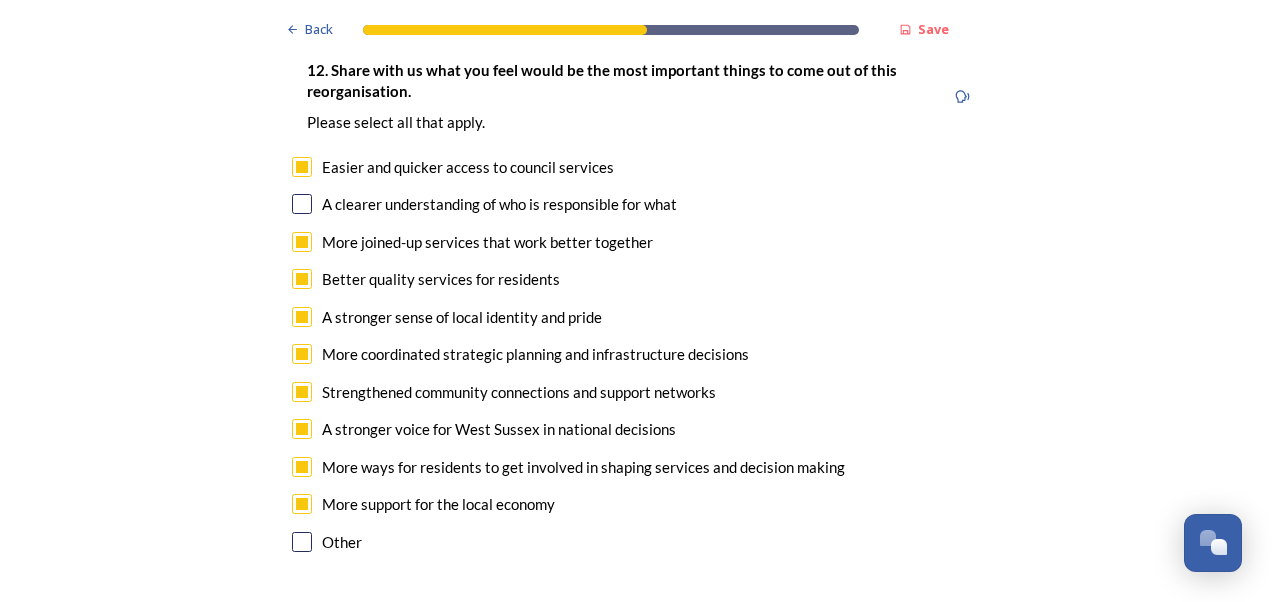 click at bounding box center (302, 204) 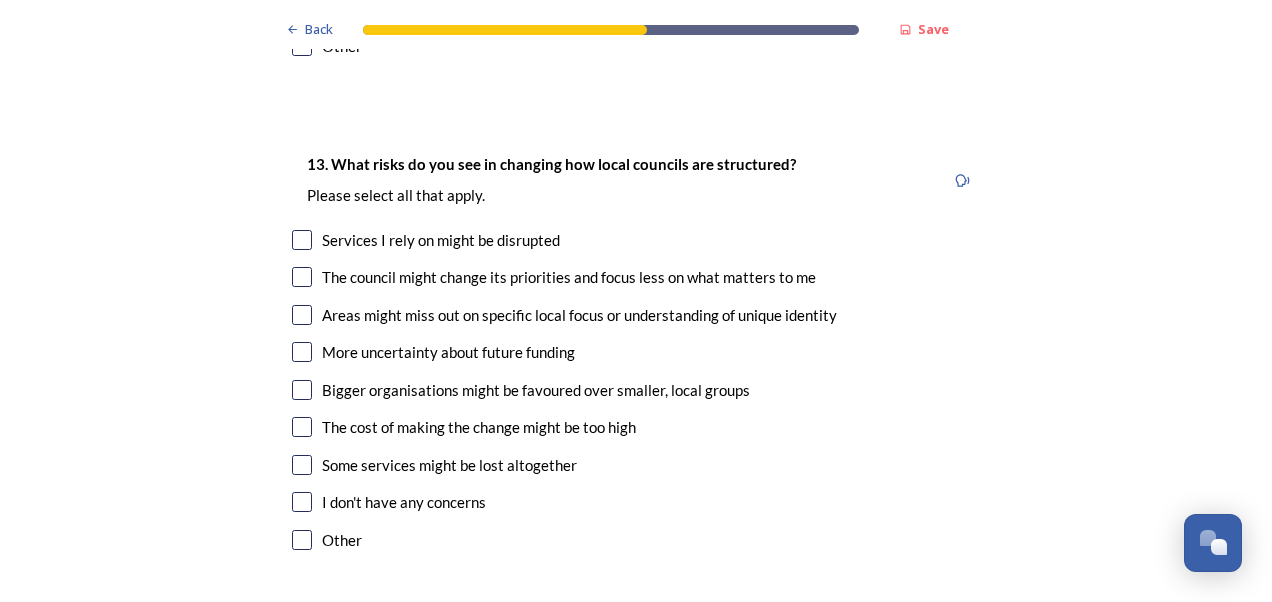 scroll, scrollTop: 3872, scrollLeft: 0, axis: vertical 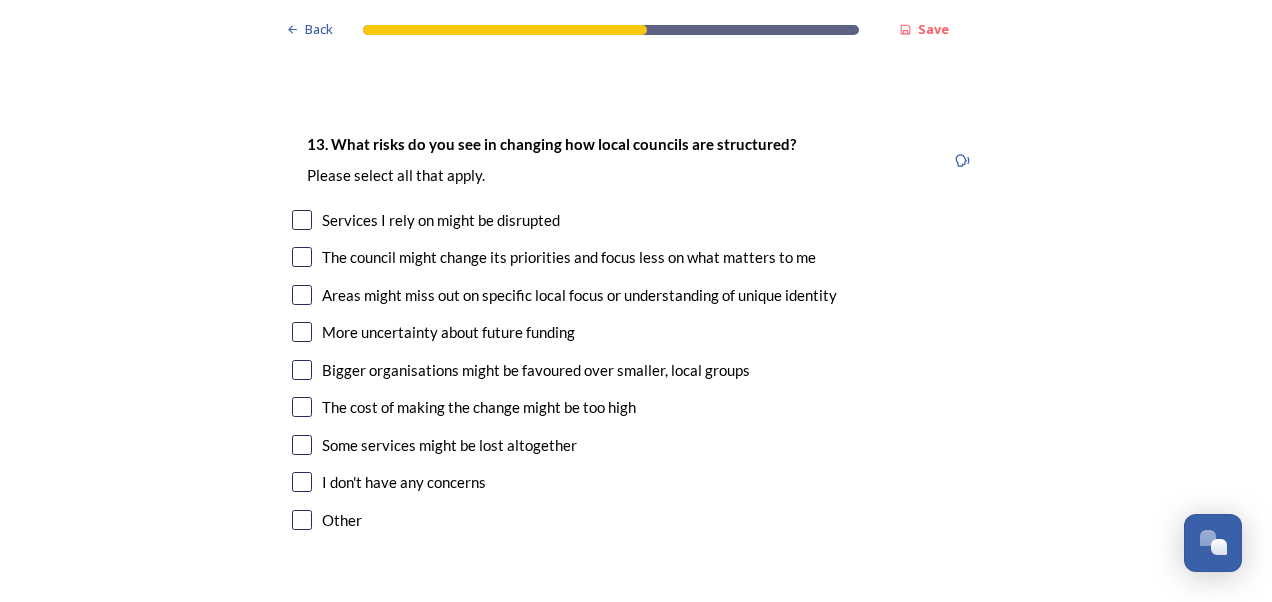 click at bounding box center (302, 220) 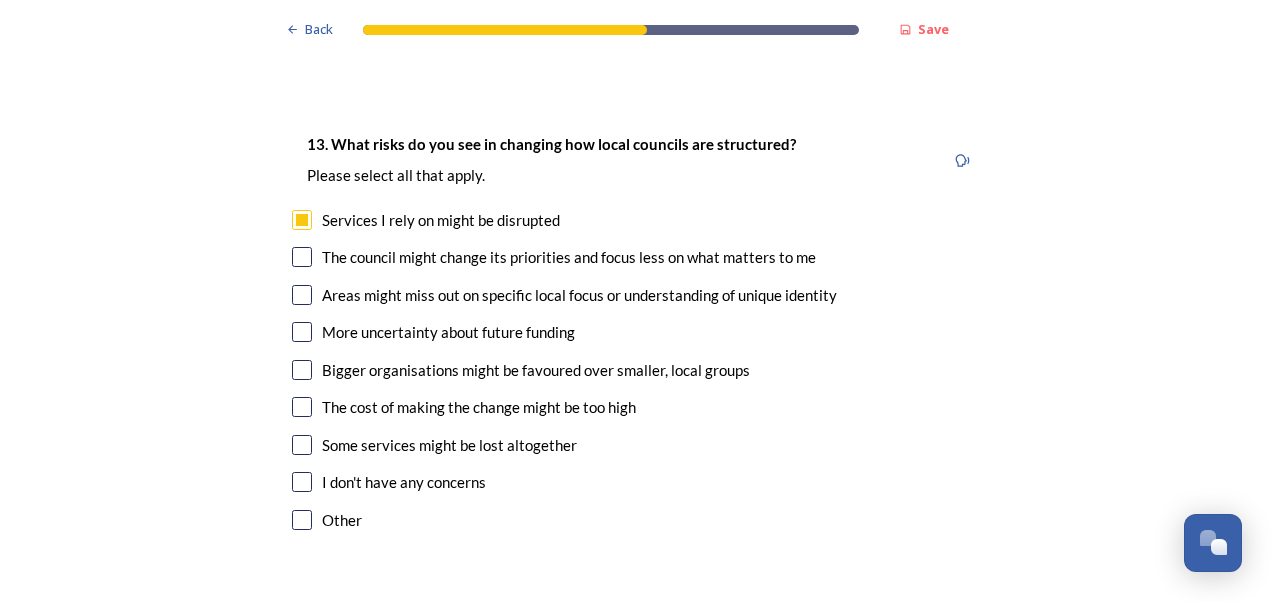 click at bounding box center (302, 257) 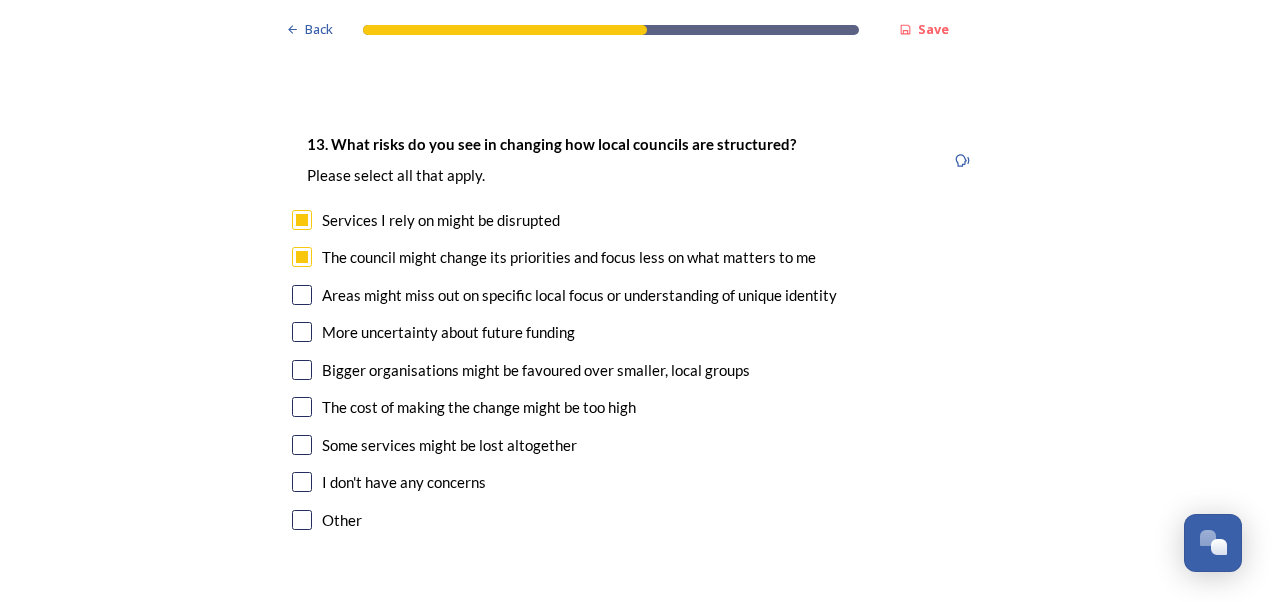 click at bounding box center [302, 295] 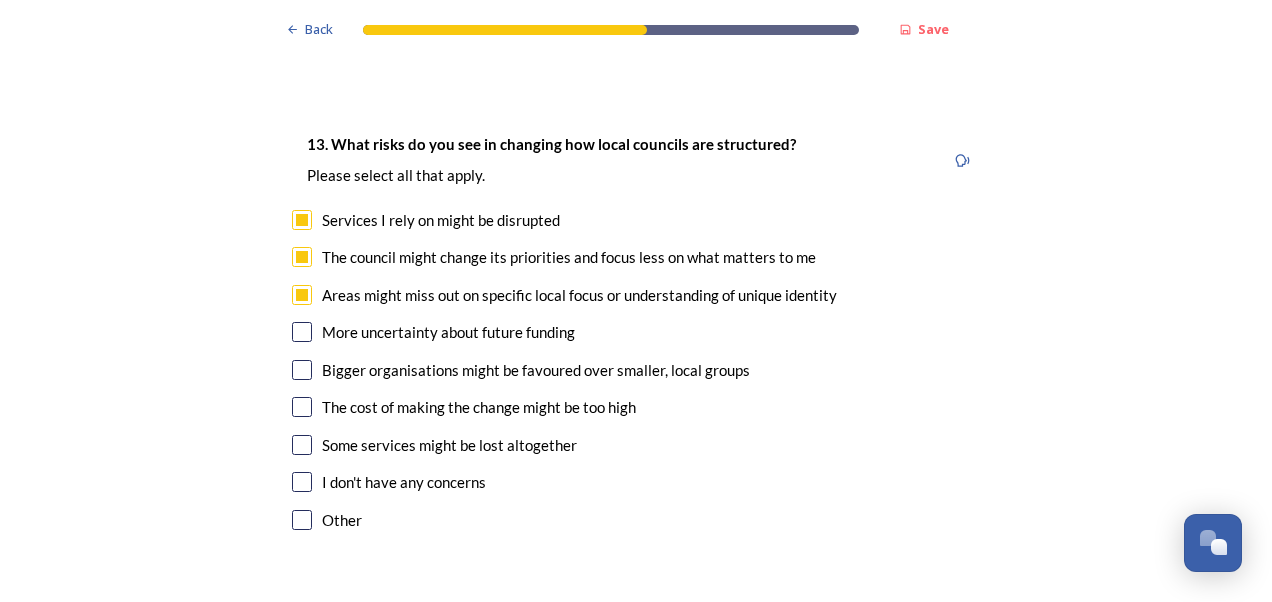 click at bounding box center (302, 332) 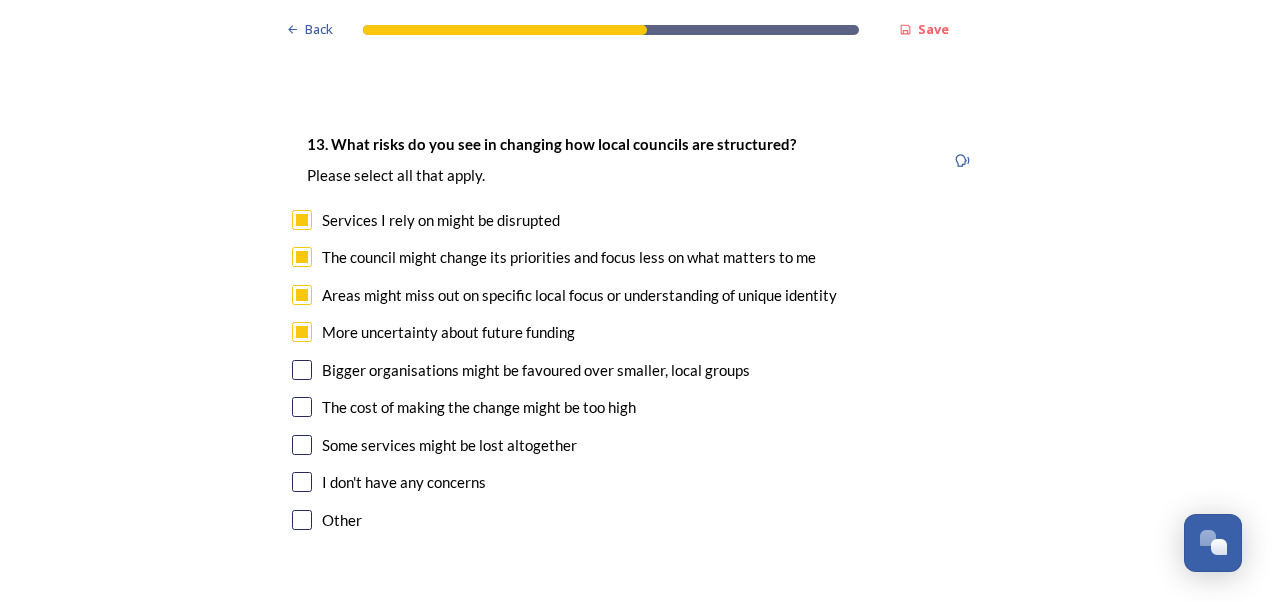click at bounding box center (302, 370) 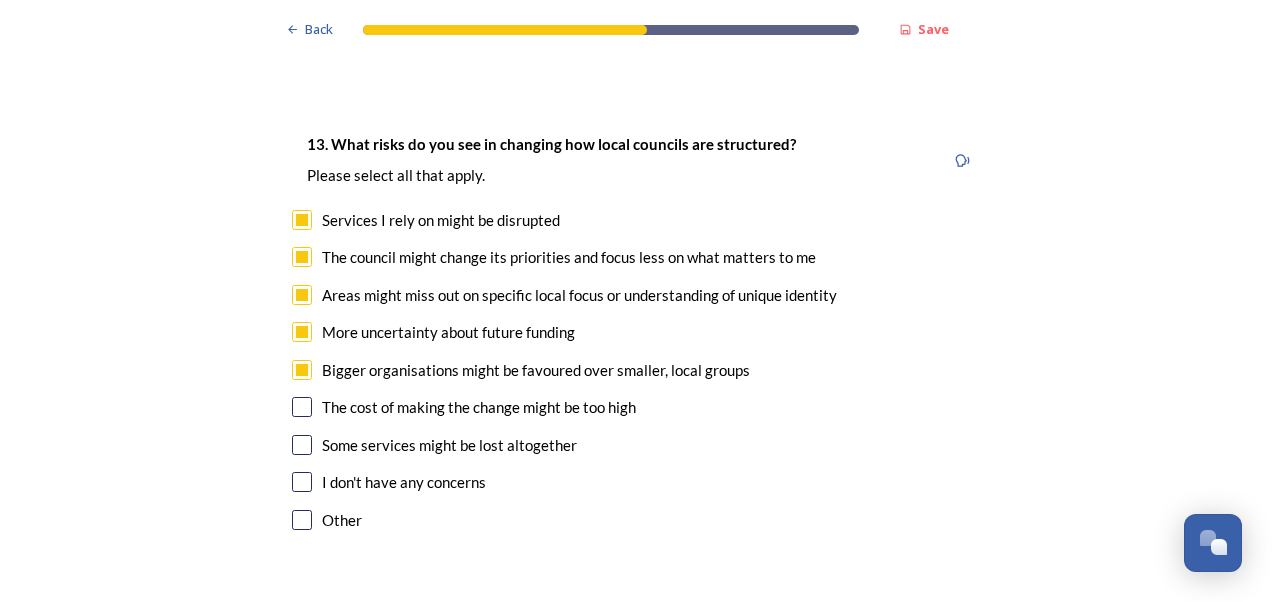 click at bounding box center (302, 407) 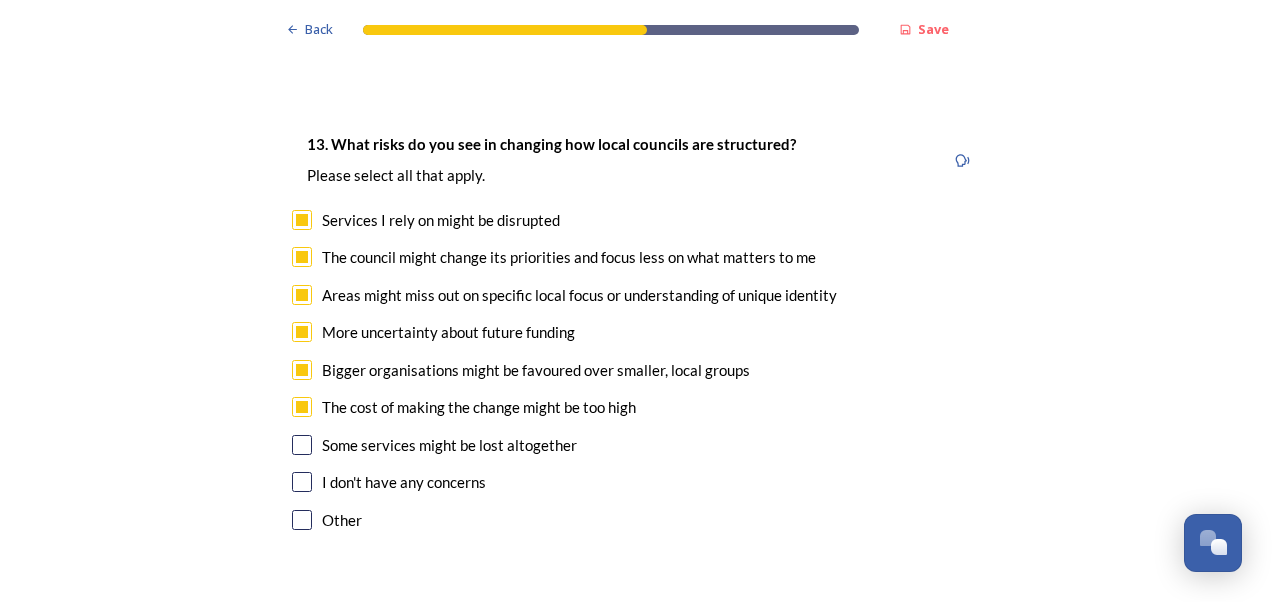 click at bounding box center [302, 445] 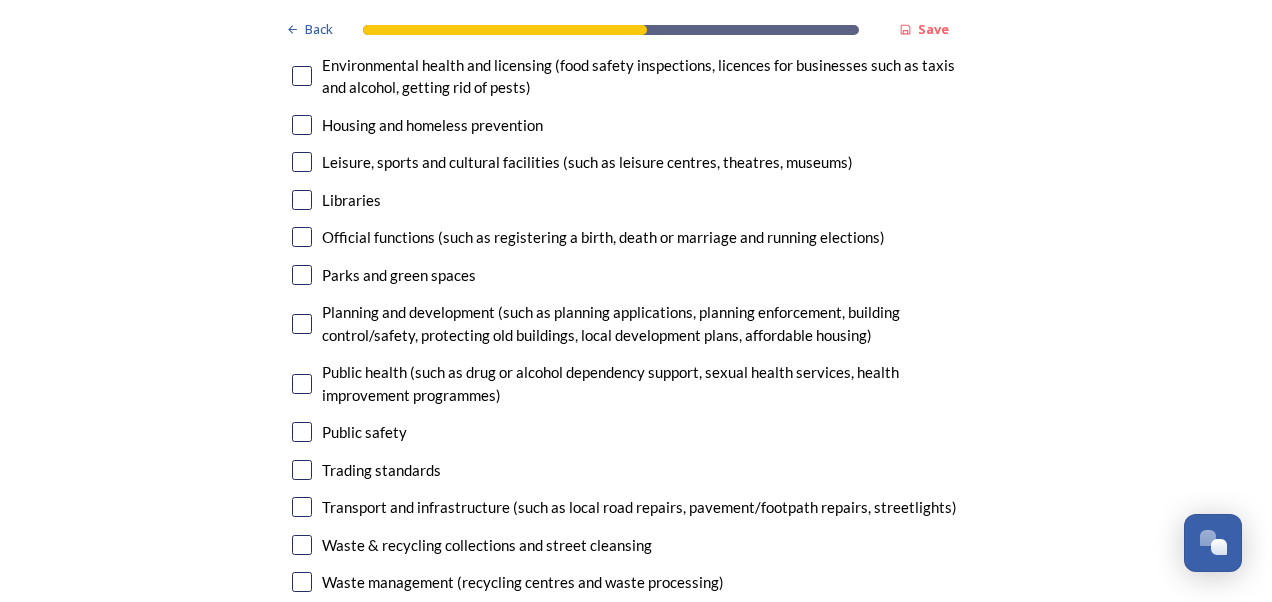 scroll, scrollTop: 4863, scrollLeft: 0, axis: vertical 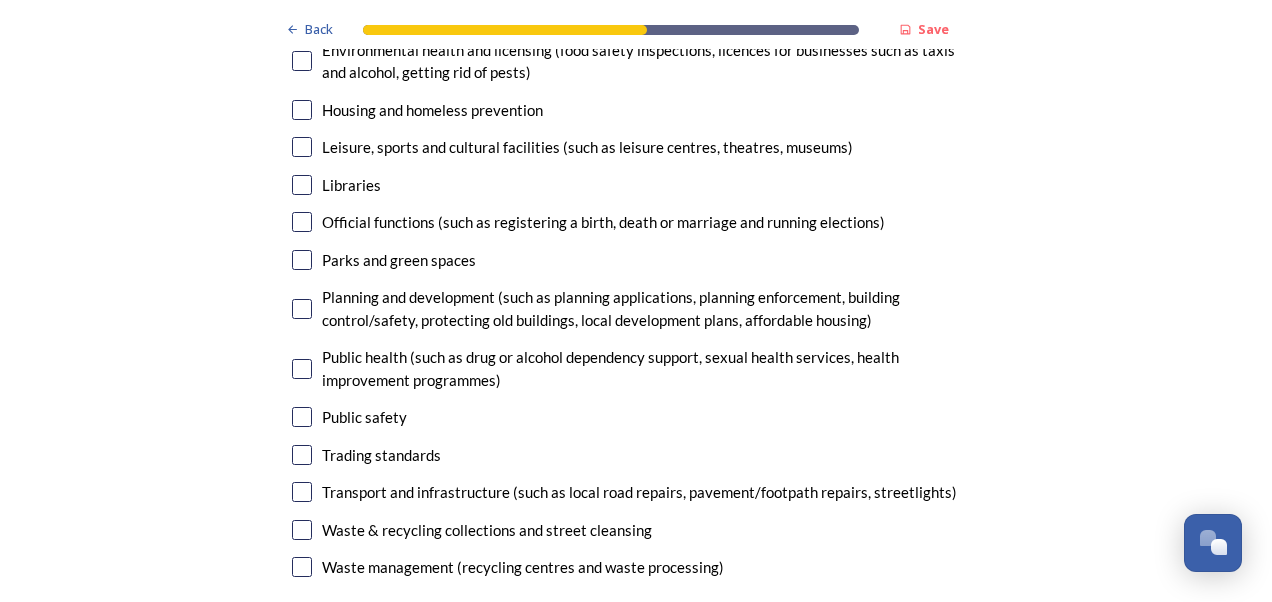 click at bounding box center [302, 492] 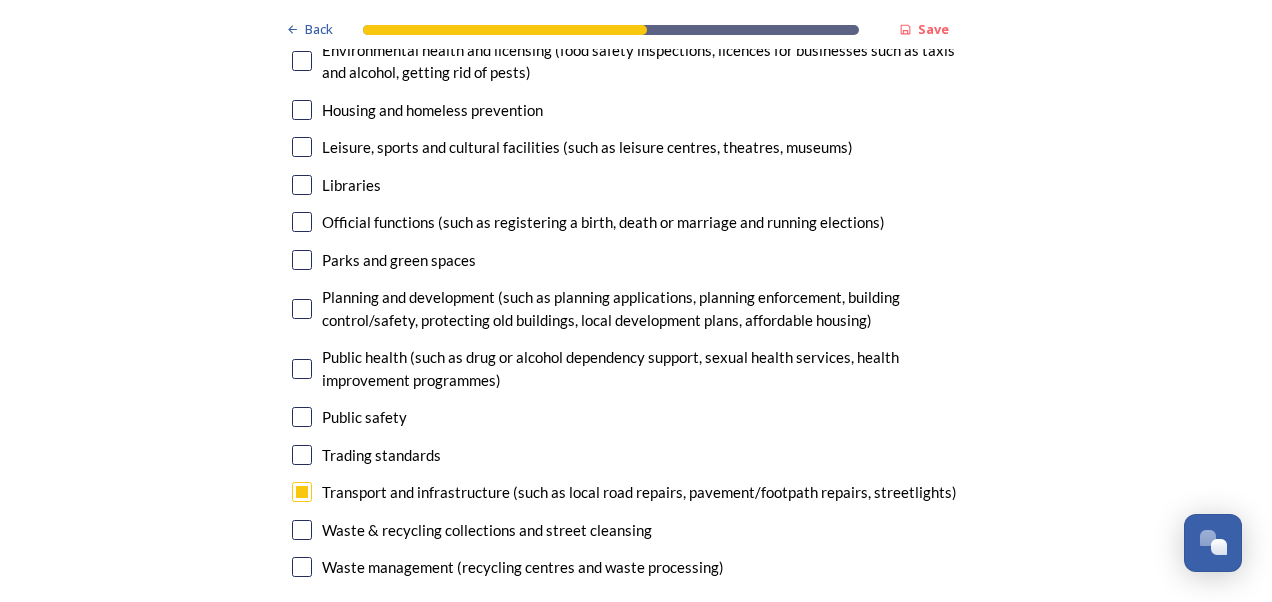 click at bounding box center [302, 567] 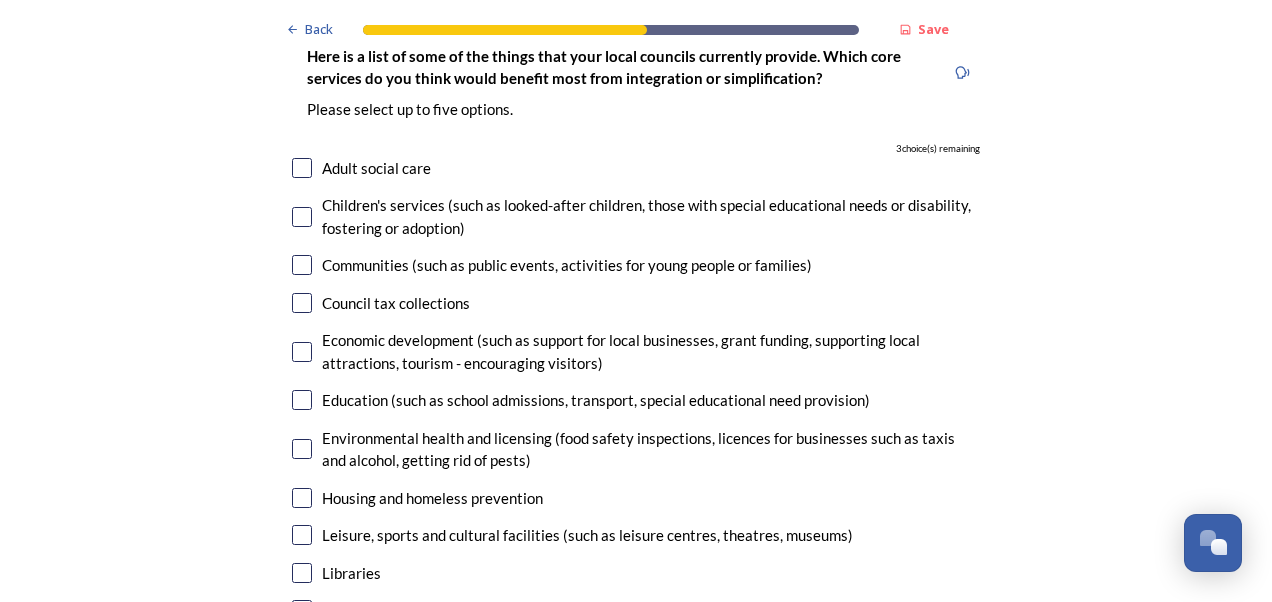 scroll, scrollTop: 4475, scrollLeft: 0, axis: vertical 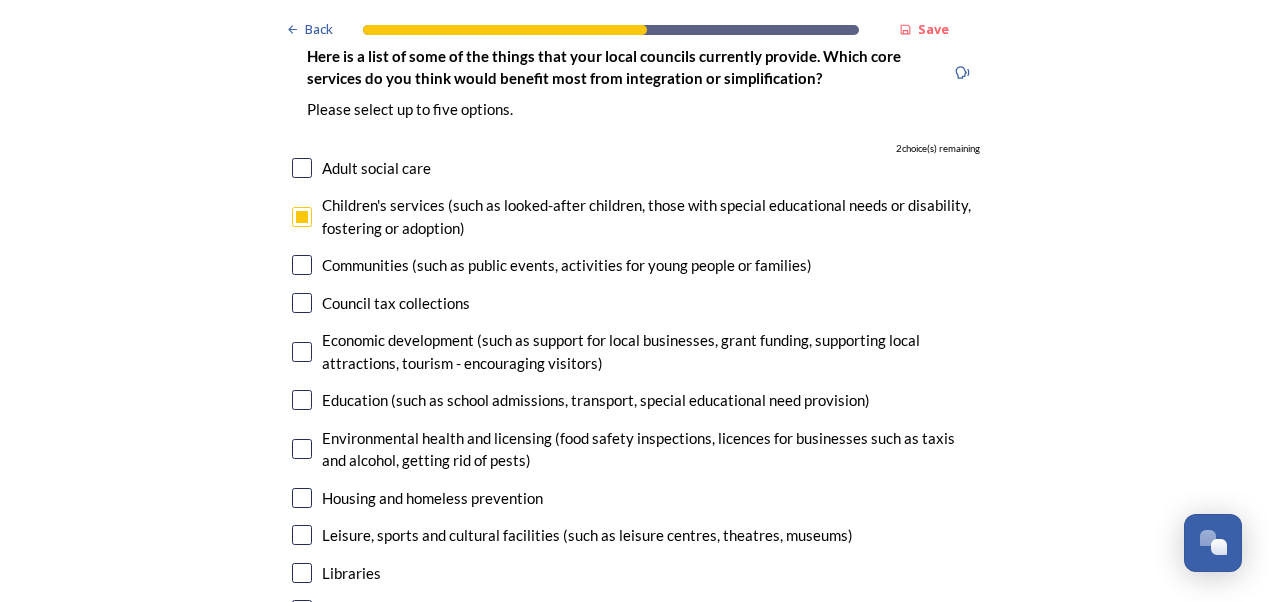 click at bounding box center [302, 352] 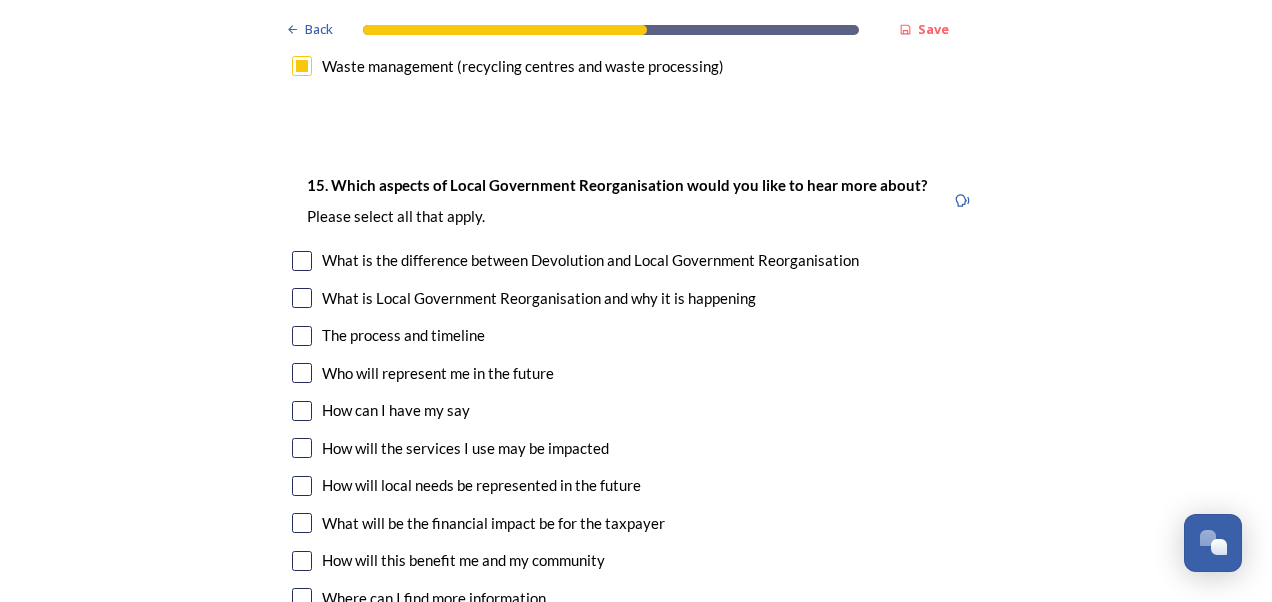 scroll, scrollTop: 5365, scrollLeft: 0, axis: vertical 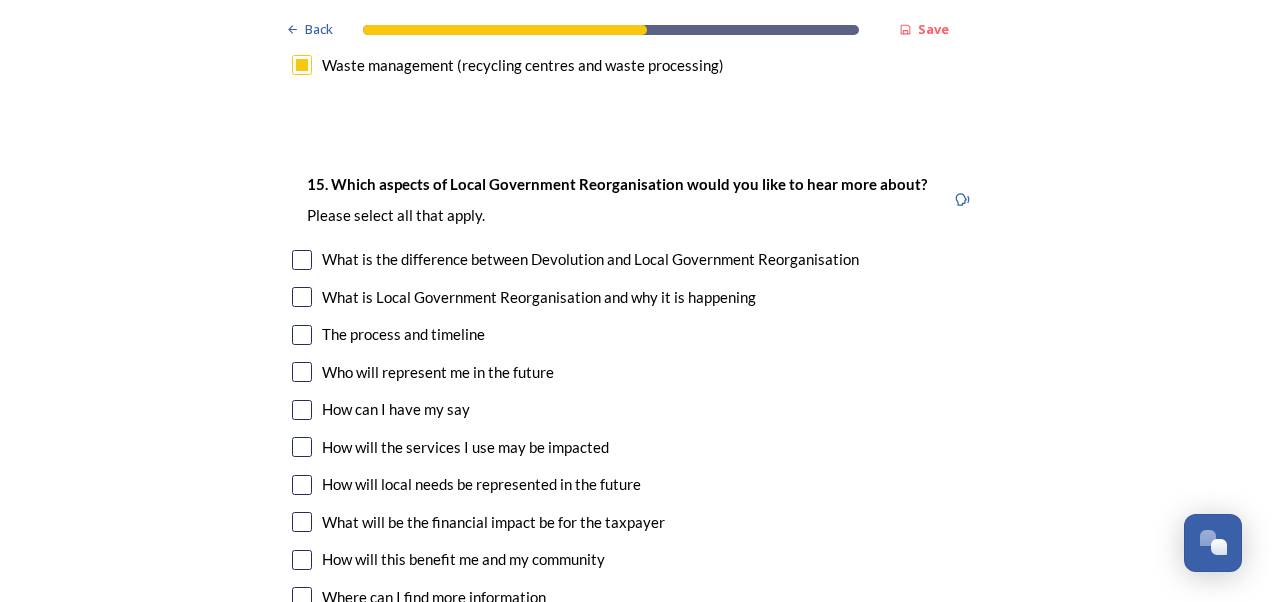 click at bounding box center [302, 260] 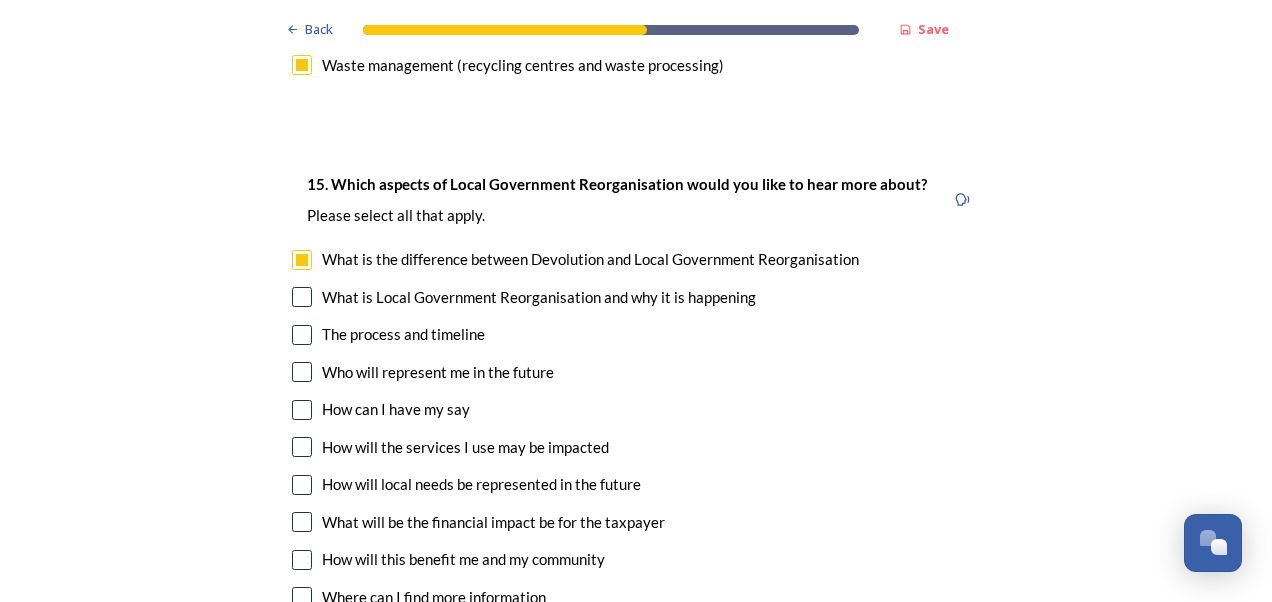 click at bounding box center (302, 297) 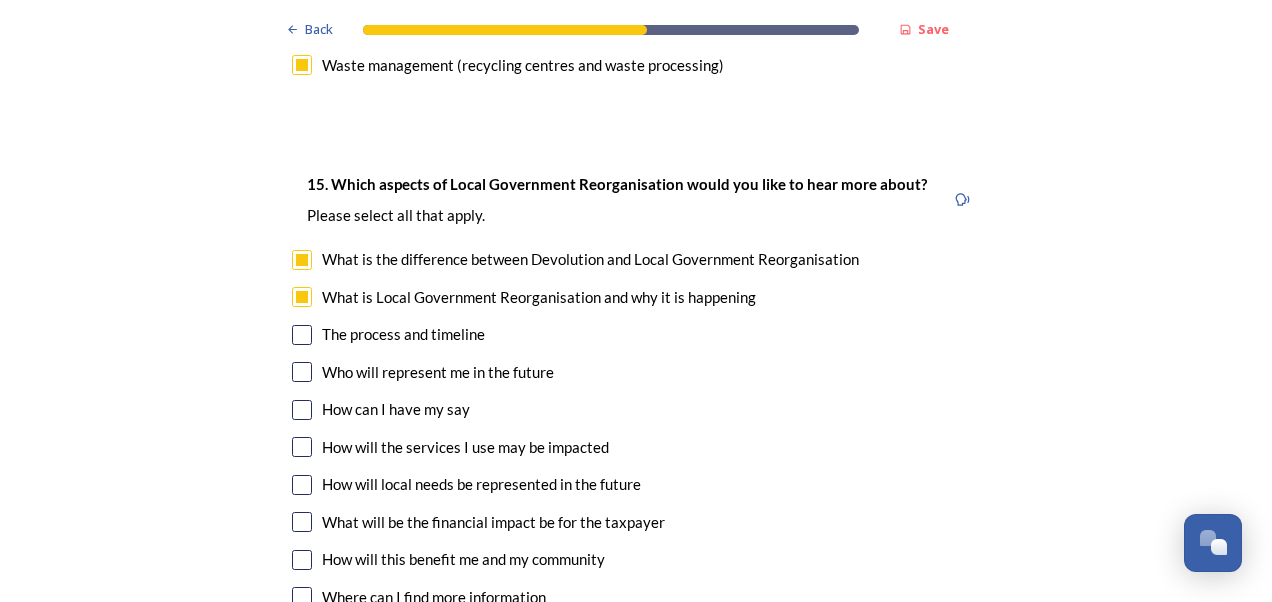 click at bounding box center (302, 335) 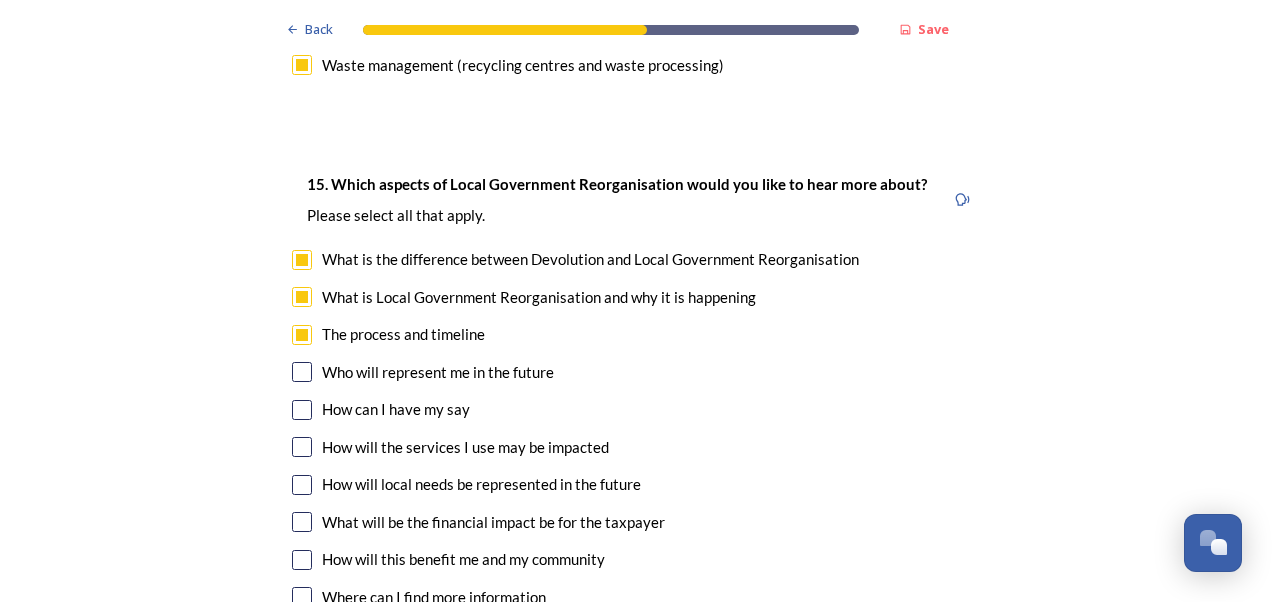 click at bounding box center [302, 372] 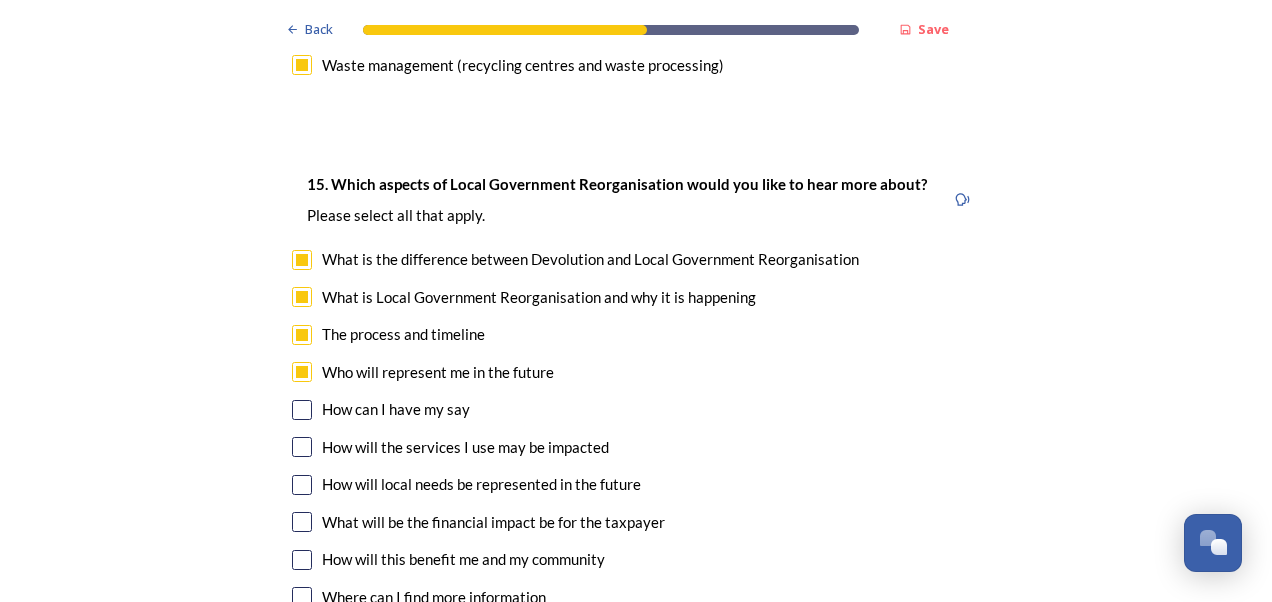 click at bounding box center (302, 410) 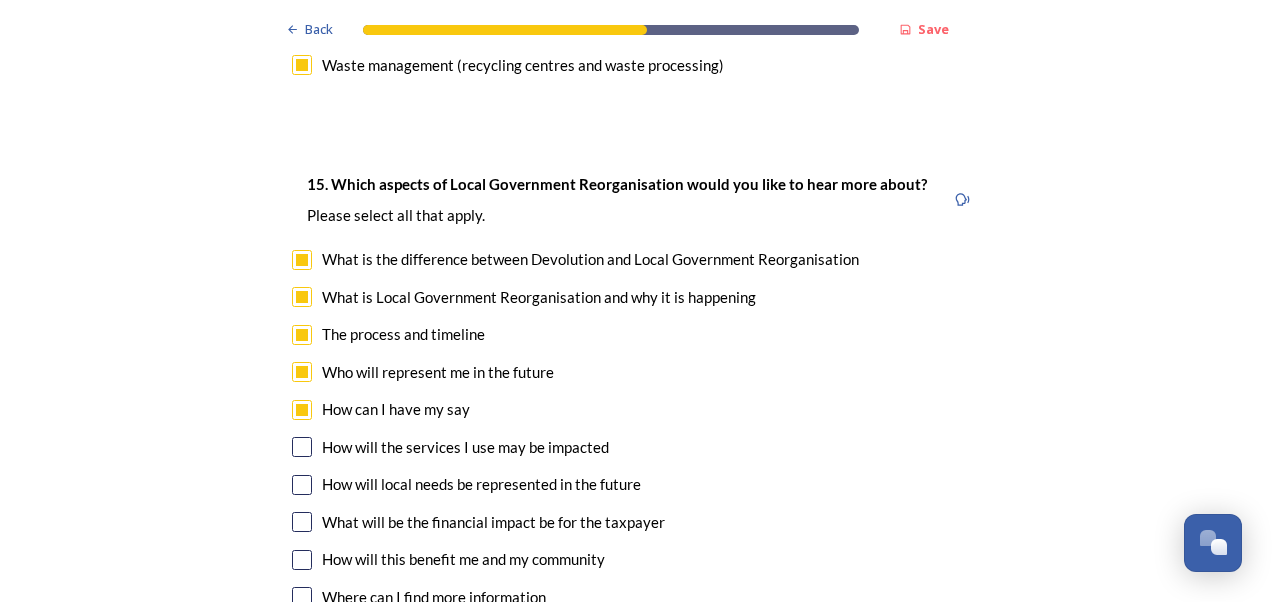 click at bounding box center [302, 447] 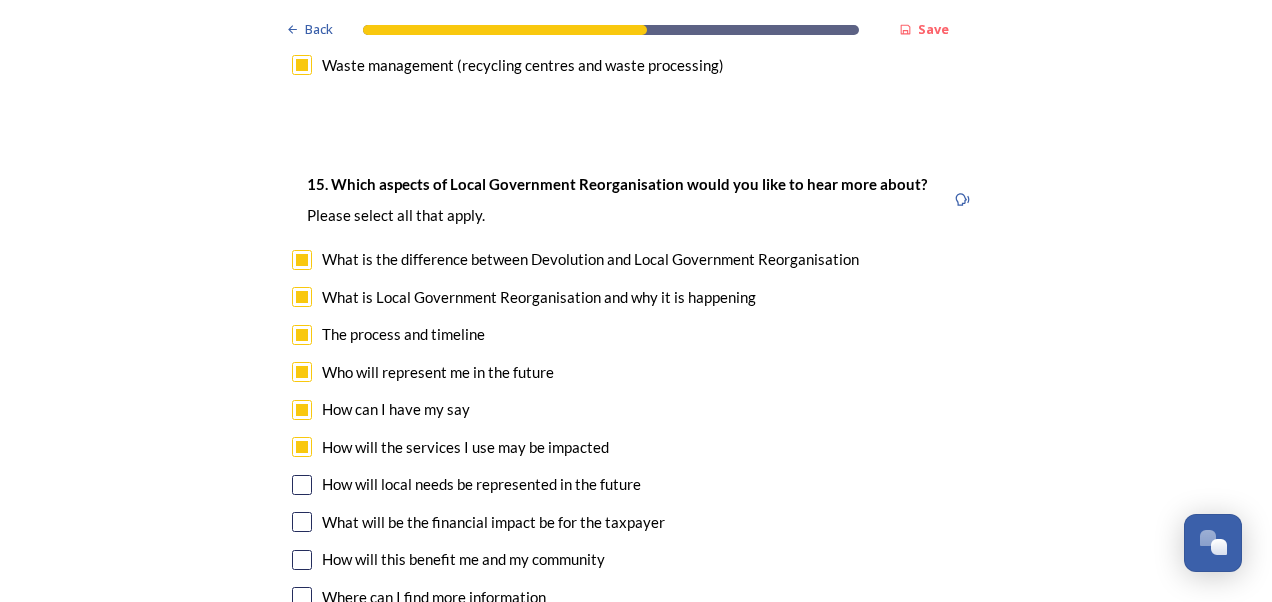 click at bounding box center [302, 485] 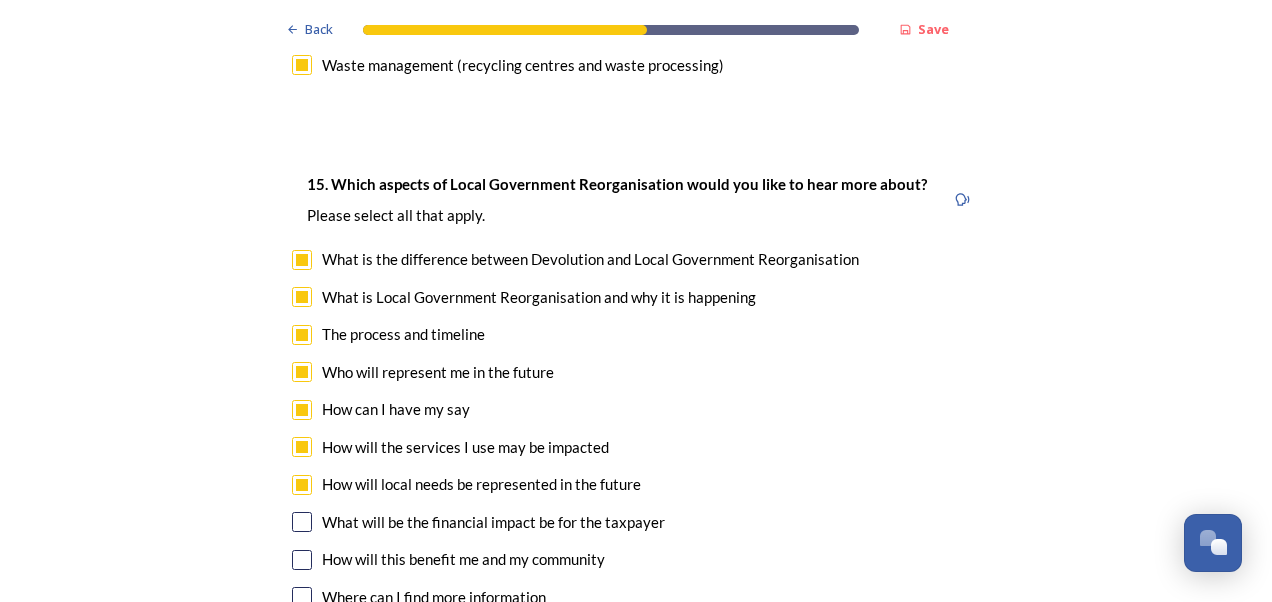 click at bounding box center [302, 522] 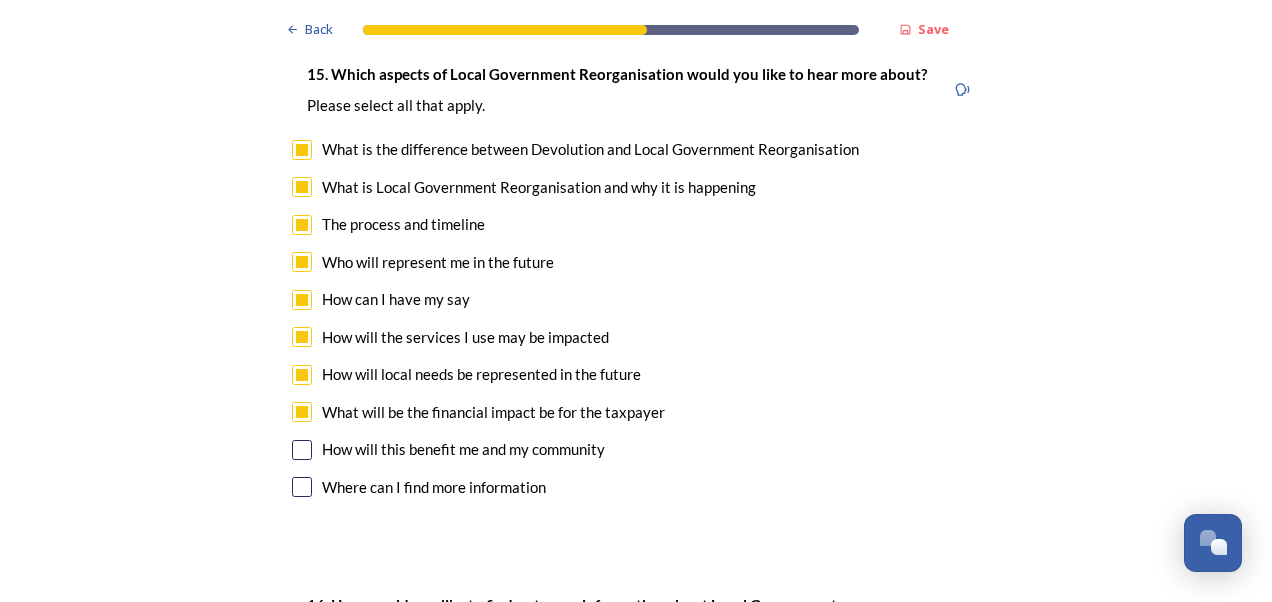 scroll, scrollTop: 5503, scrollLeft: 0, axis: vertical 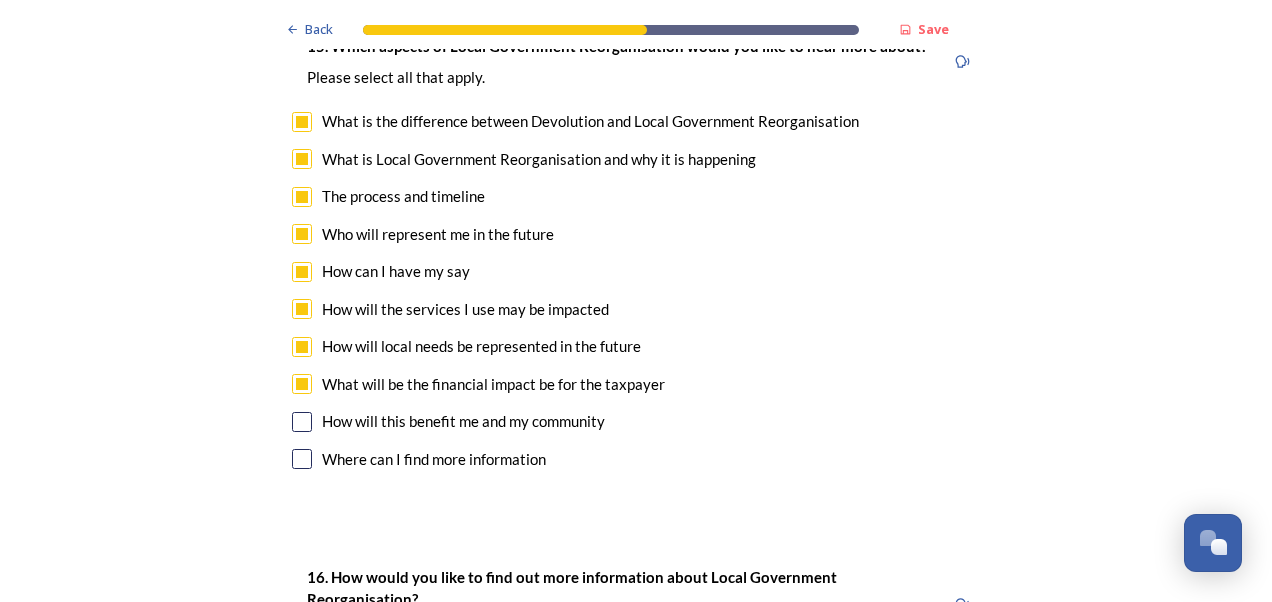 click at bounding box center [302, 422] 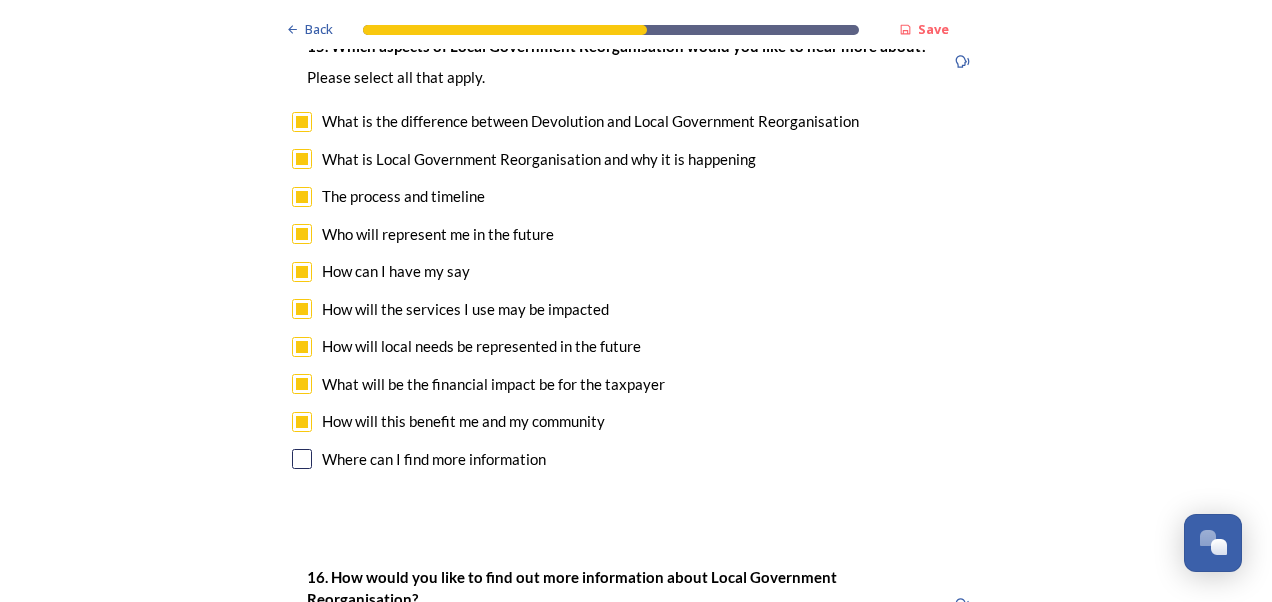 click at bounding box center (302, 459) 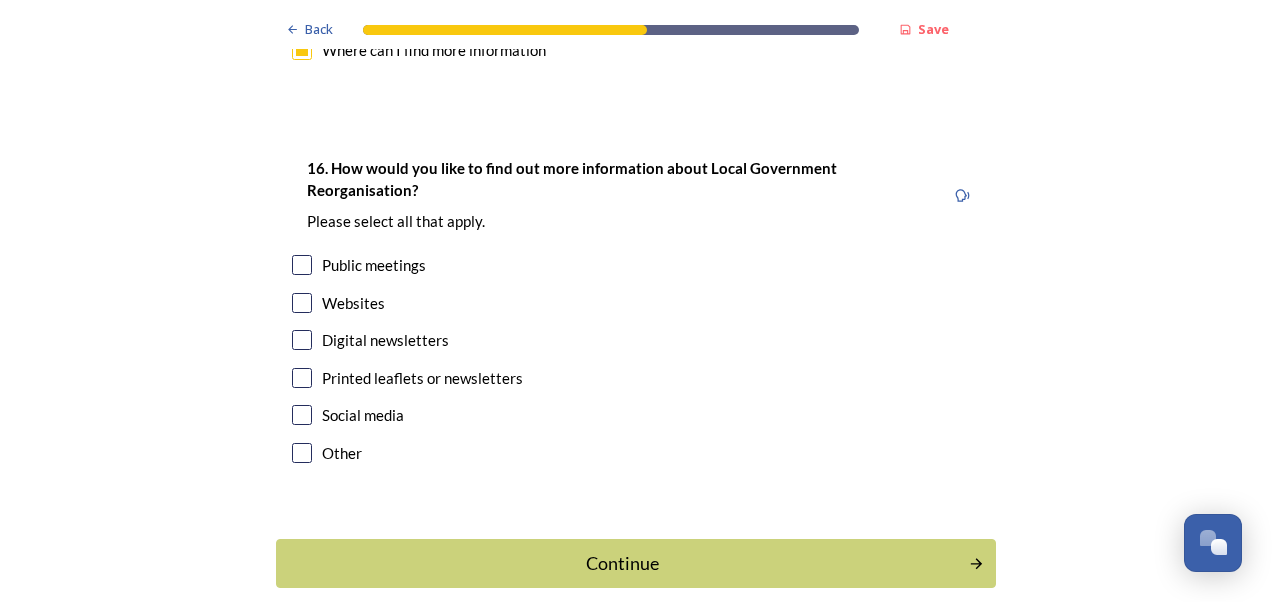 scroll, scrollTop: 5911, scrollLeft: 0, axis: vertical 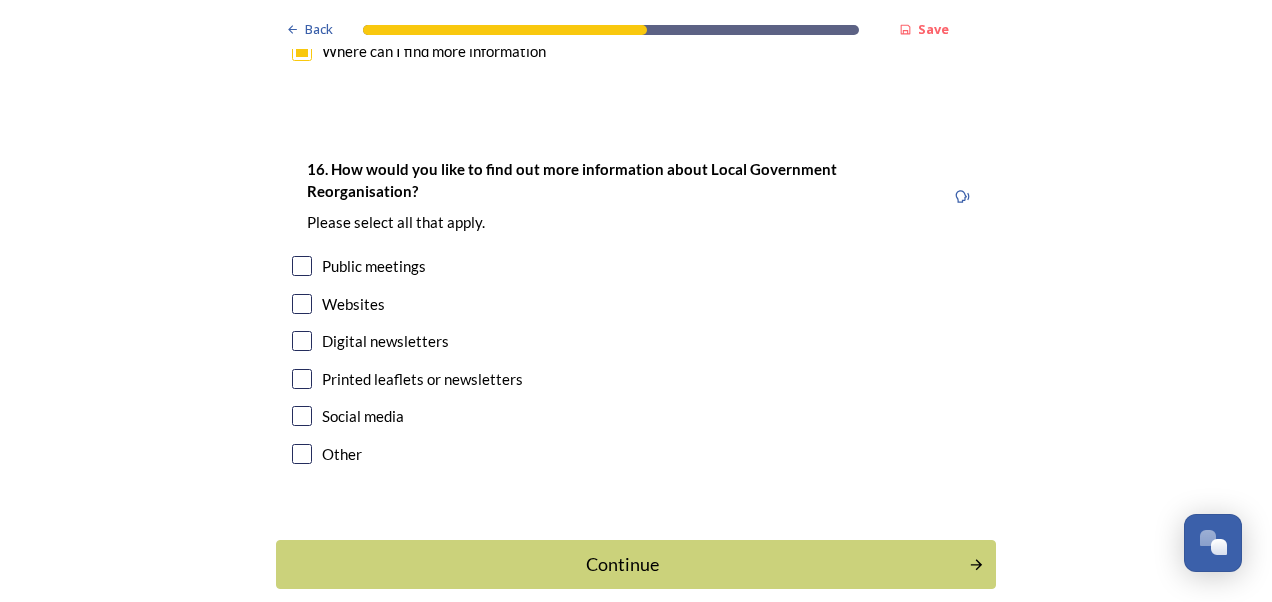 click at bounding box center [302, 416] 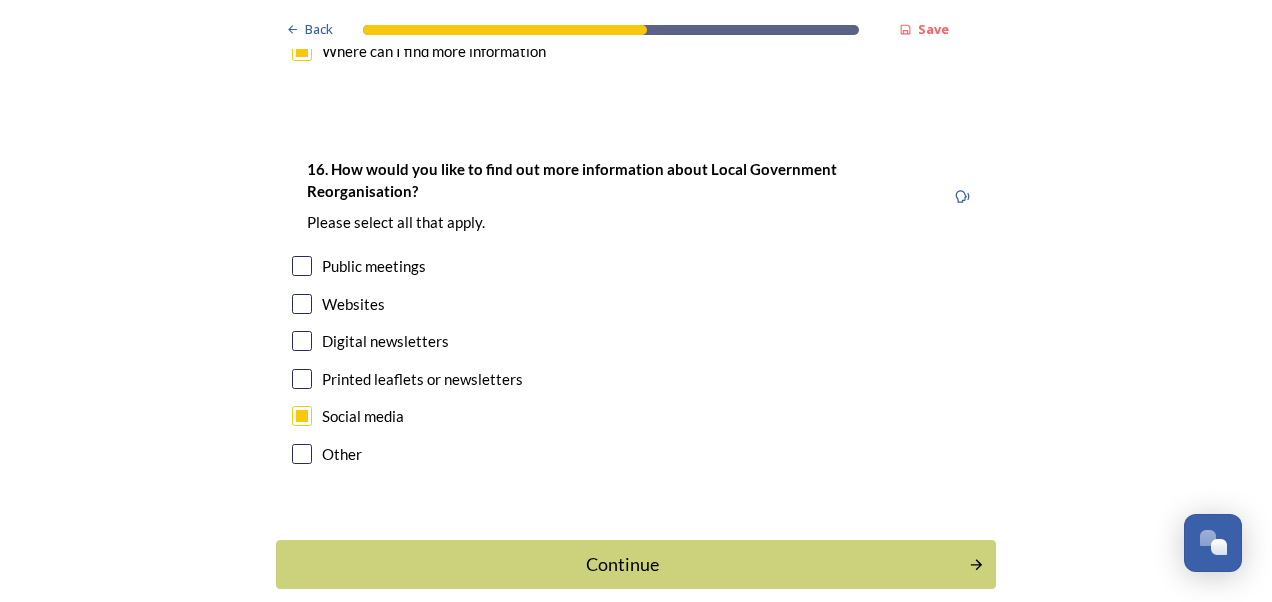 click at bounding box center [302, 379] 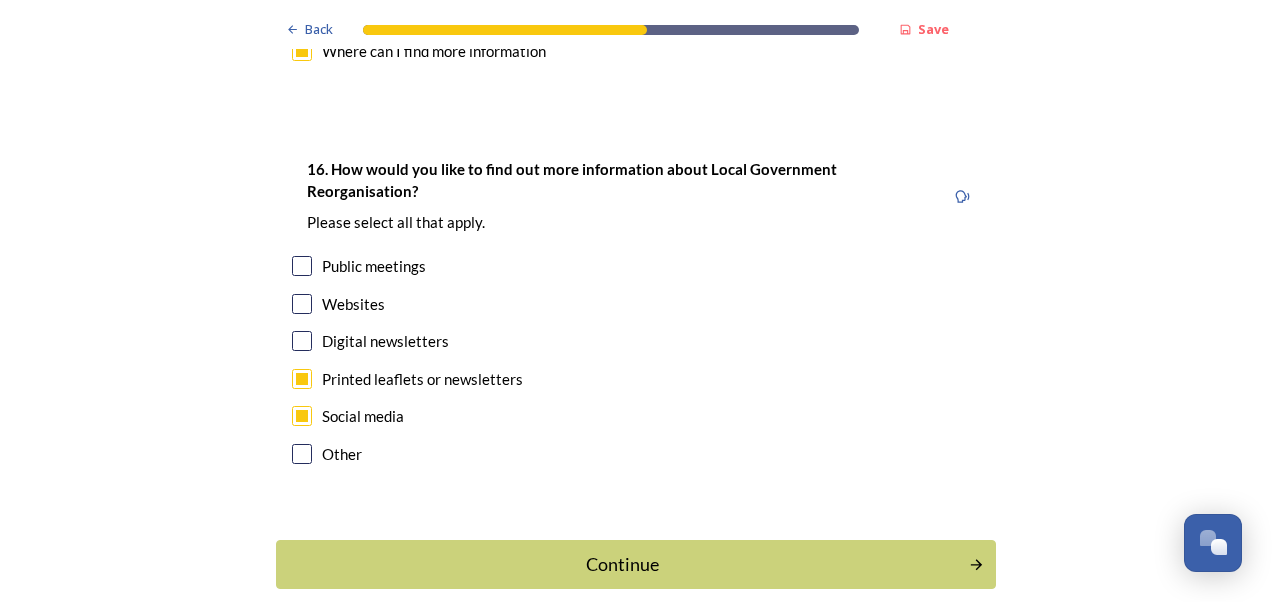 click at bounding box center [302, 304] 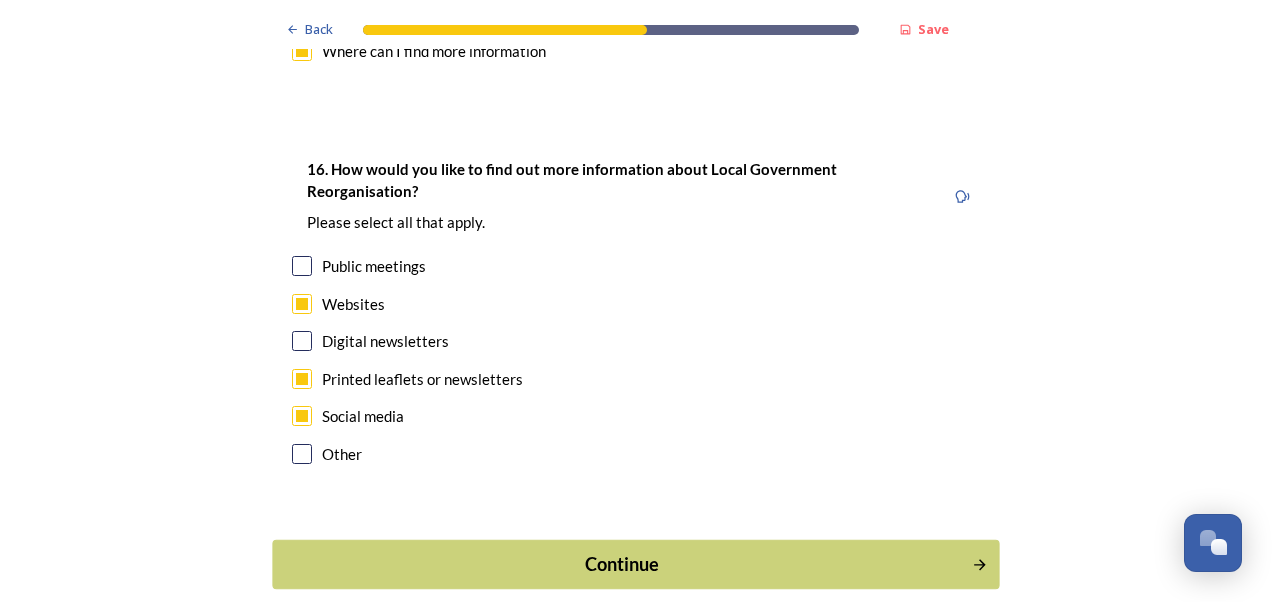 click on "Continue" at bounding box center [622, 564] 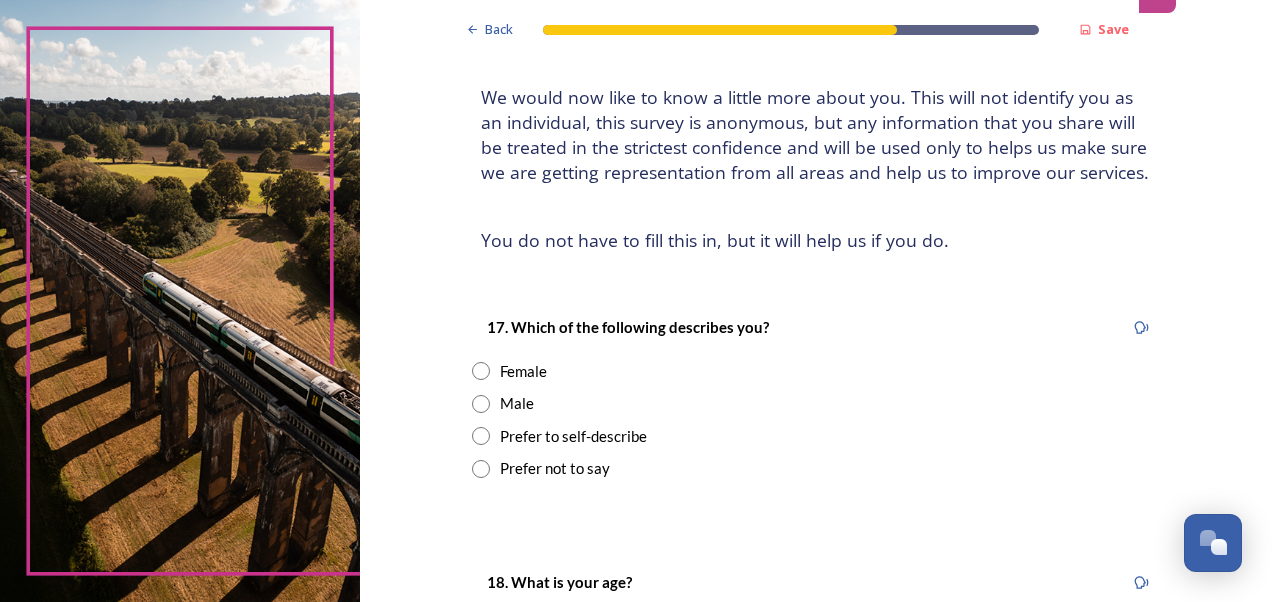 scroll, scrollTop: 132, scrollLeft: 0, axis: vertical 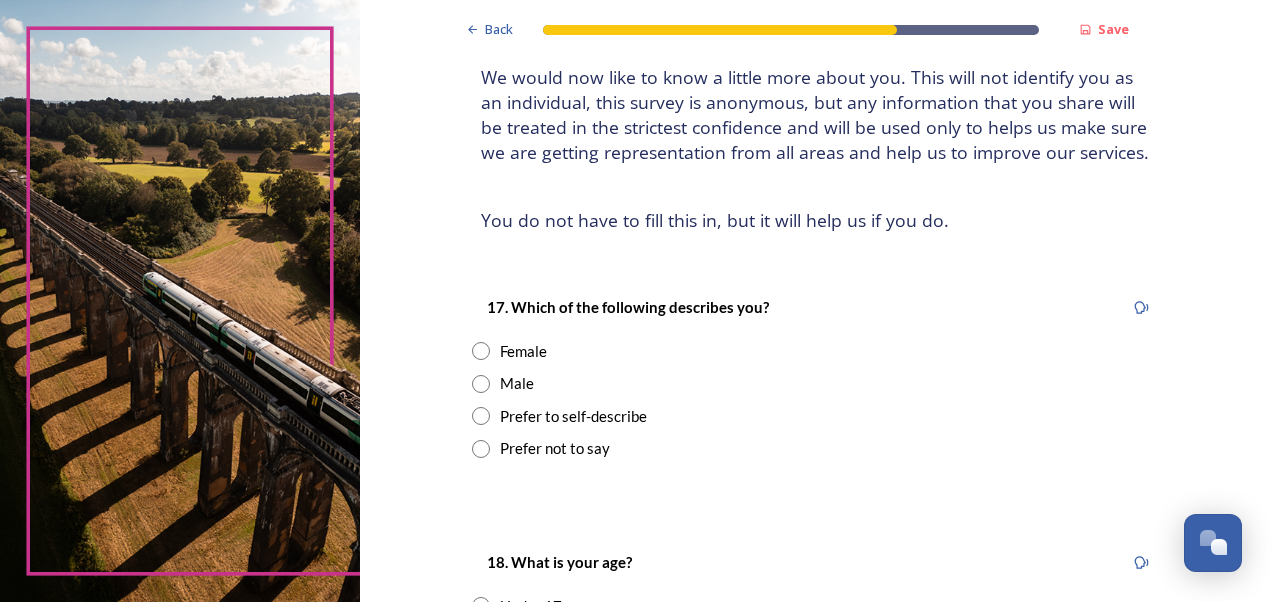 click at bounding box center (481, 351) 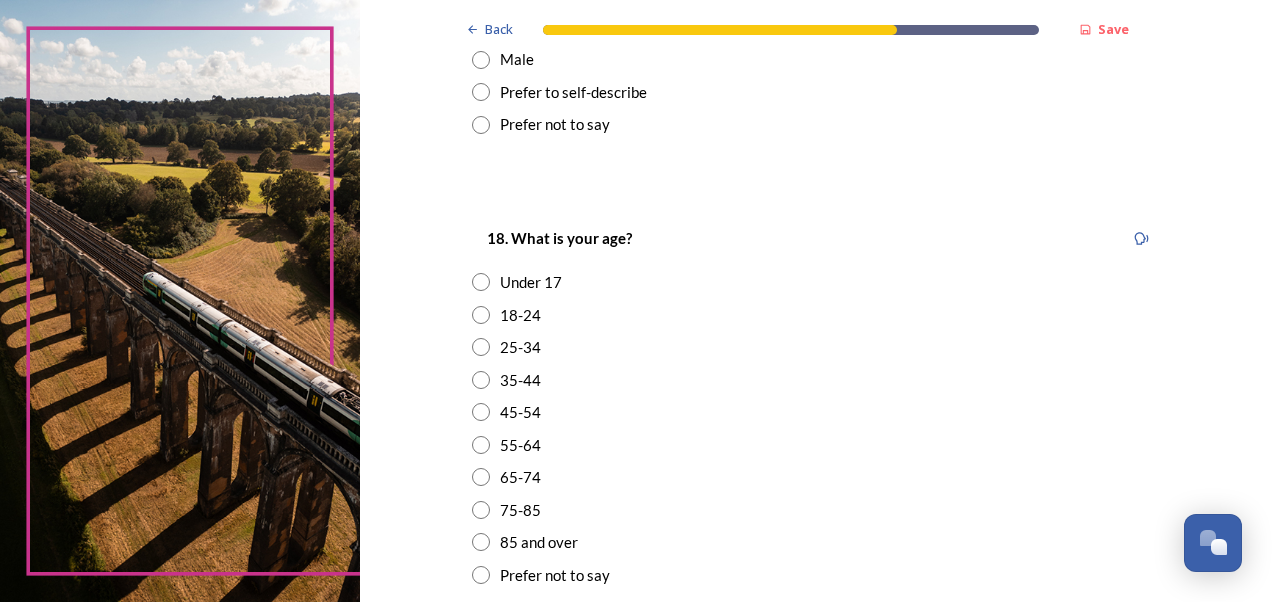 scroll, scrollTop: 458, scrollLeft: 0, axis: vertical 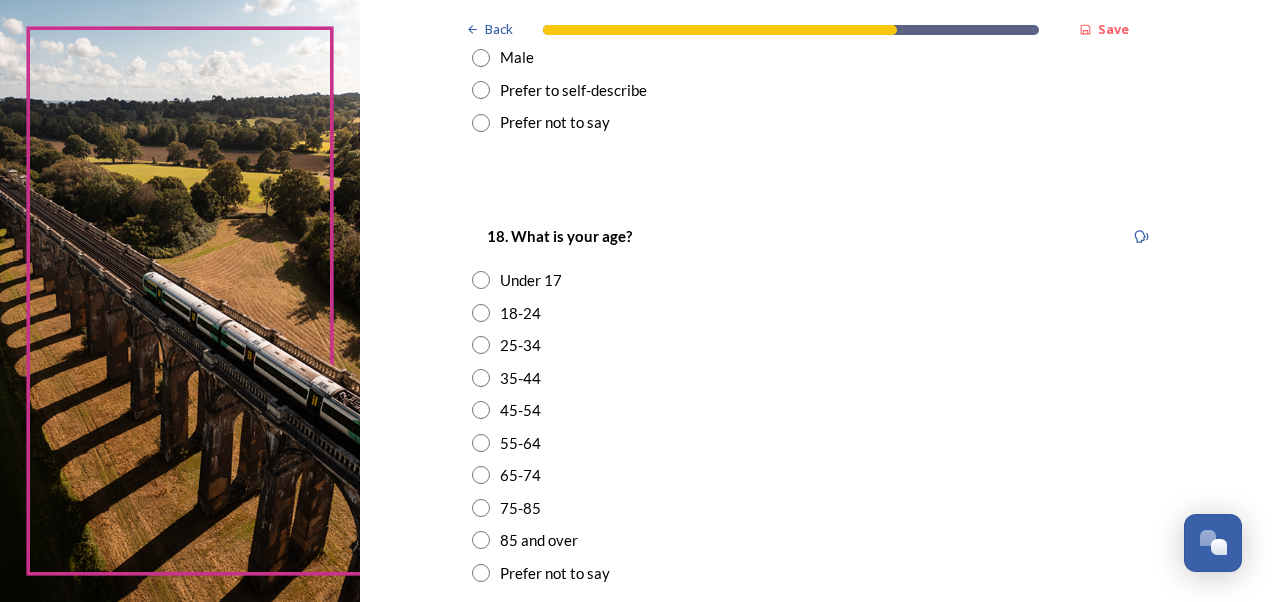 drag, startPoint x: 472, startPoint y: 443, endPoint x: 496, endPoint y: 450, distance: 25 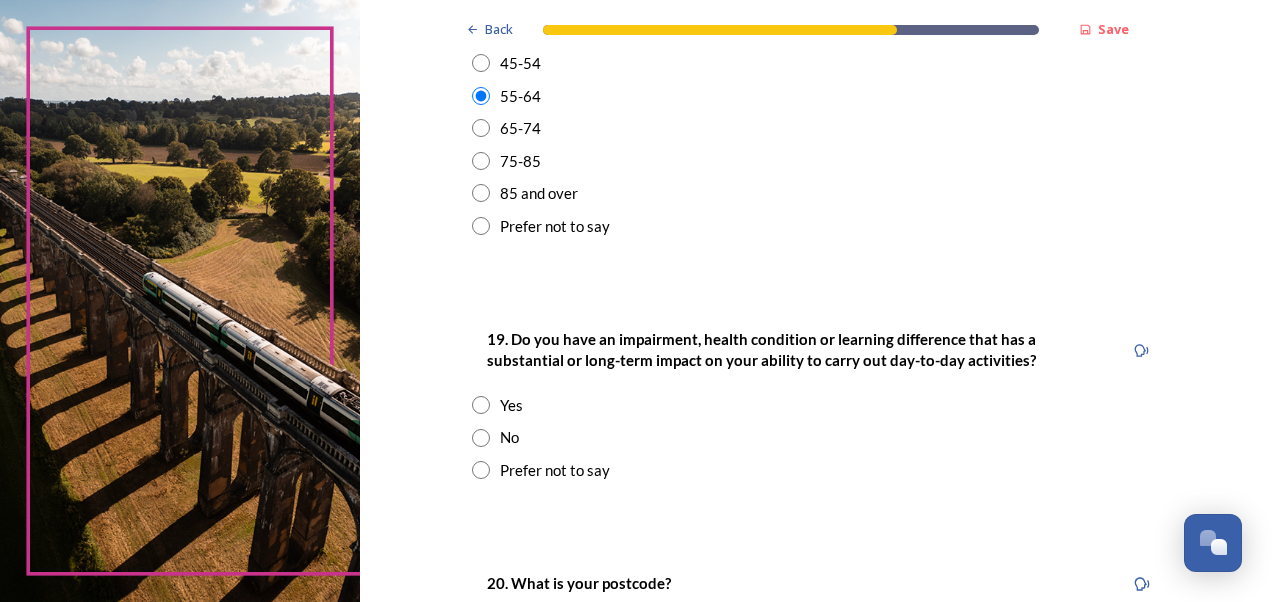 scroll, scrollTop: 804, scrollLeft: 0, axis: vertical 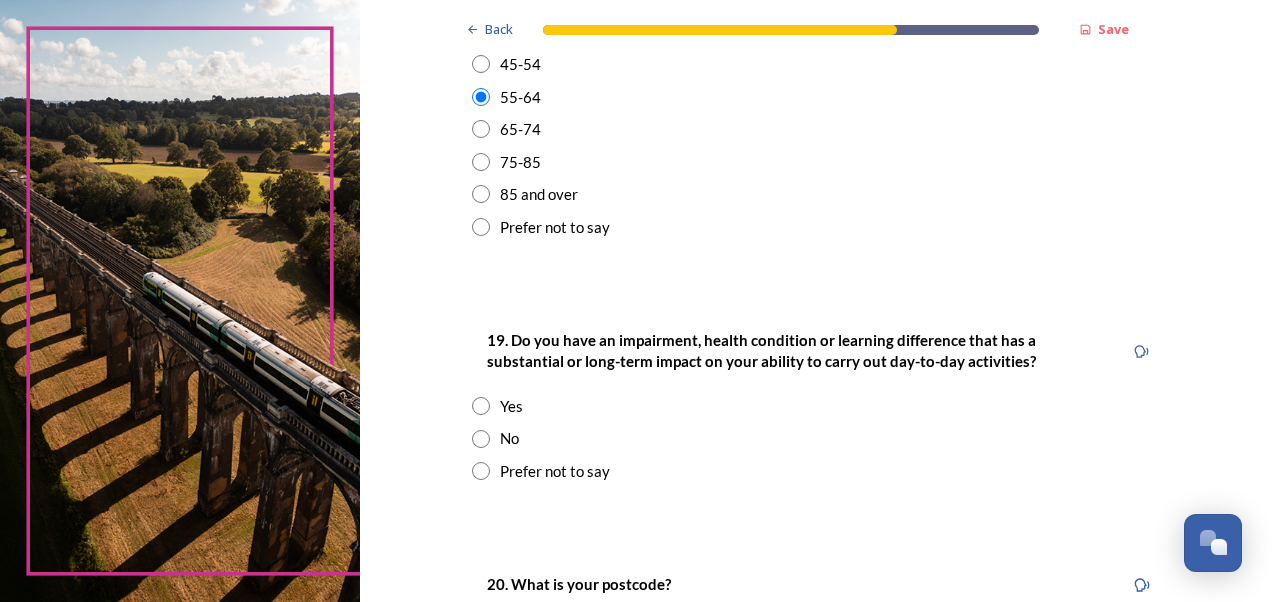click at bounding box center (481, 439) 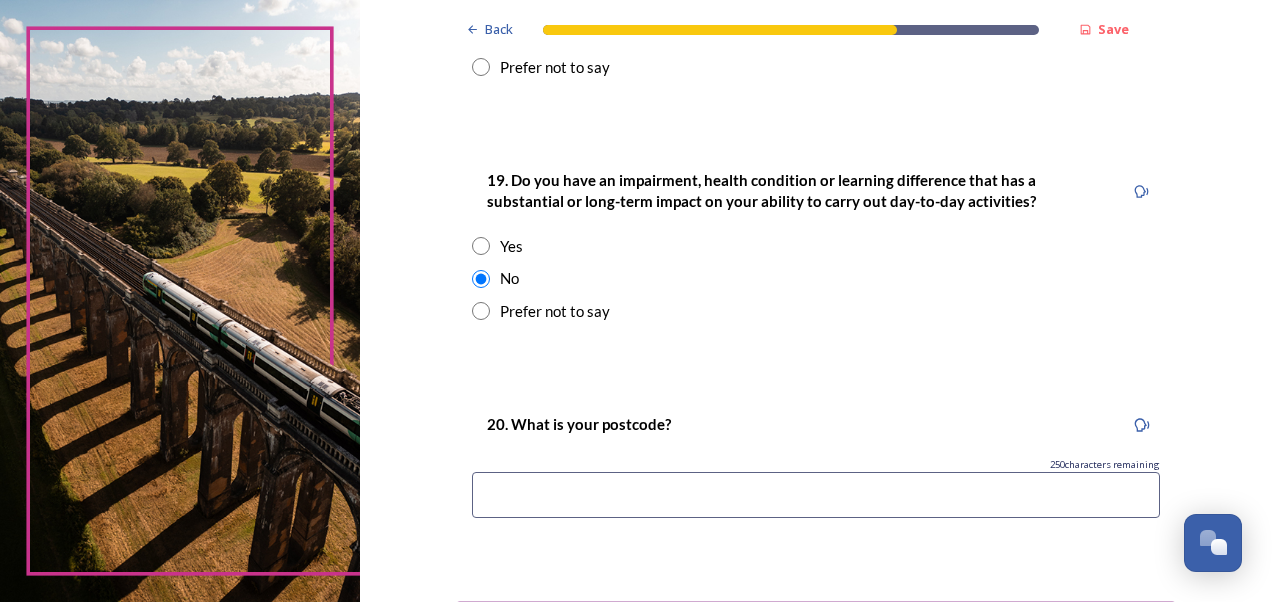 scroll, scrollTop: 971, scrollLeft: 0, axis: vertical 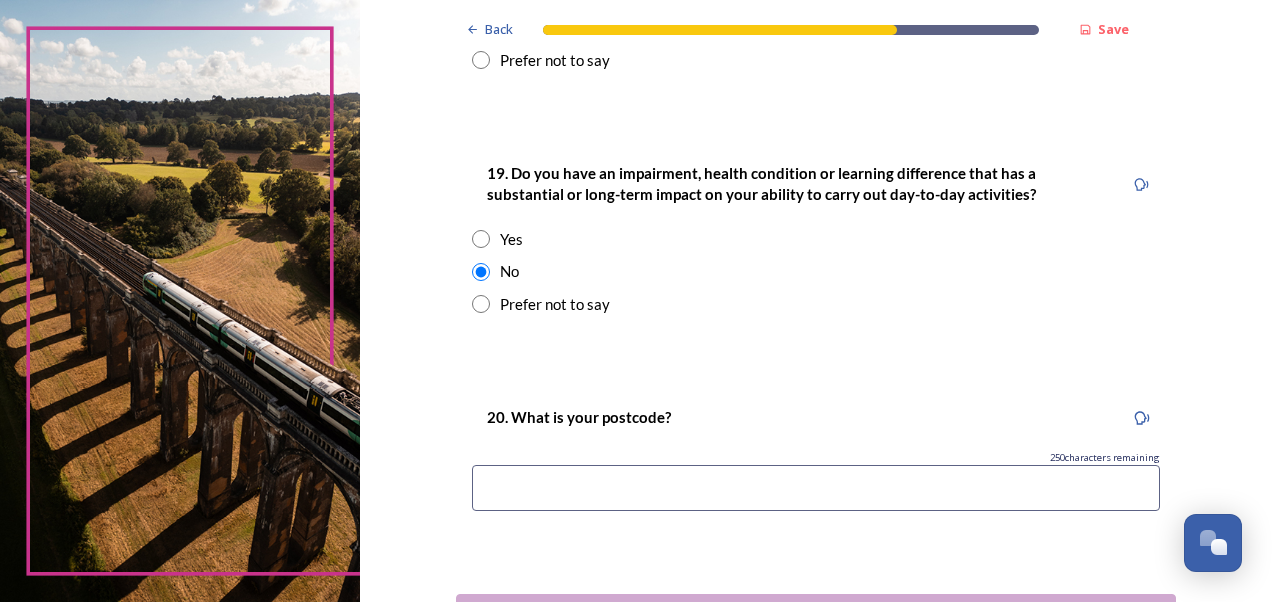 click at bounding box center (816, 488) 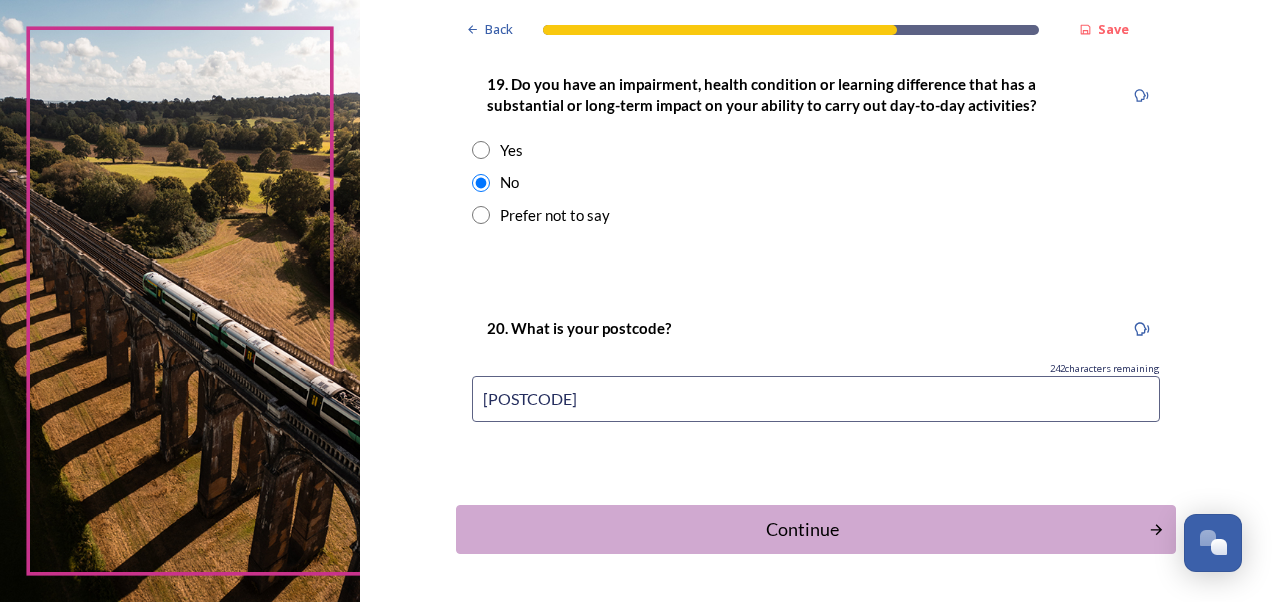scroll, scrollTop: 1061, scrollLeft: 0, axis: vertical 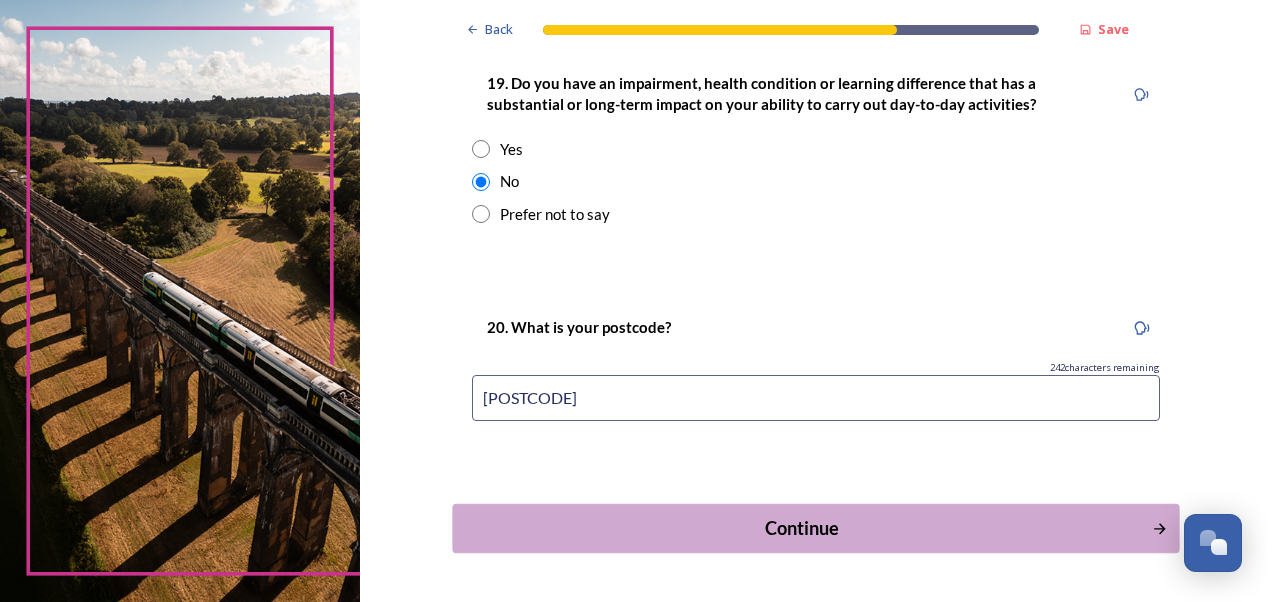 type on "[POSTCODE]" 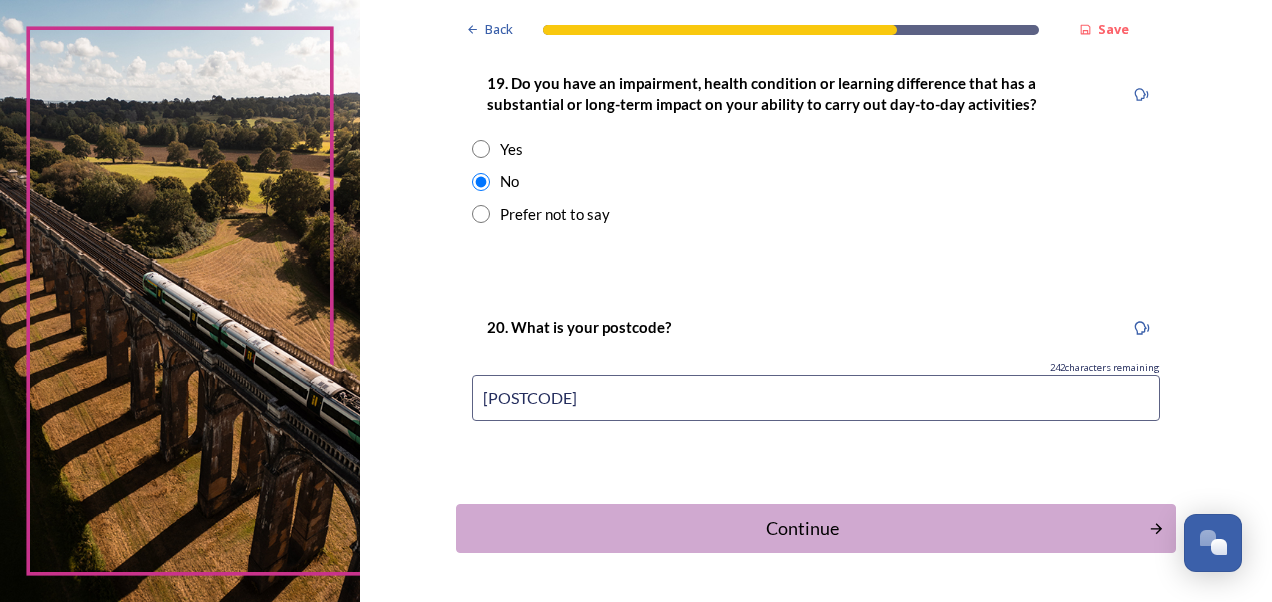 click on "Continue" at bounding box center (802, 528) 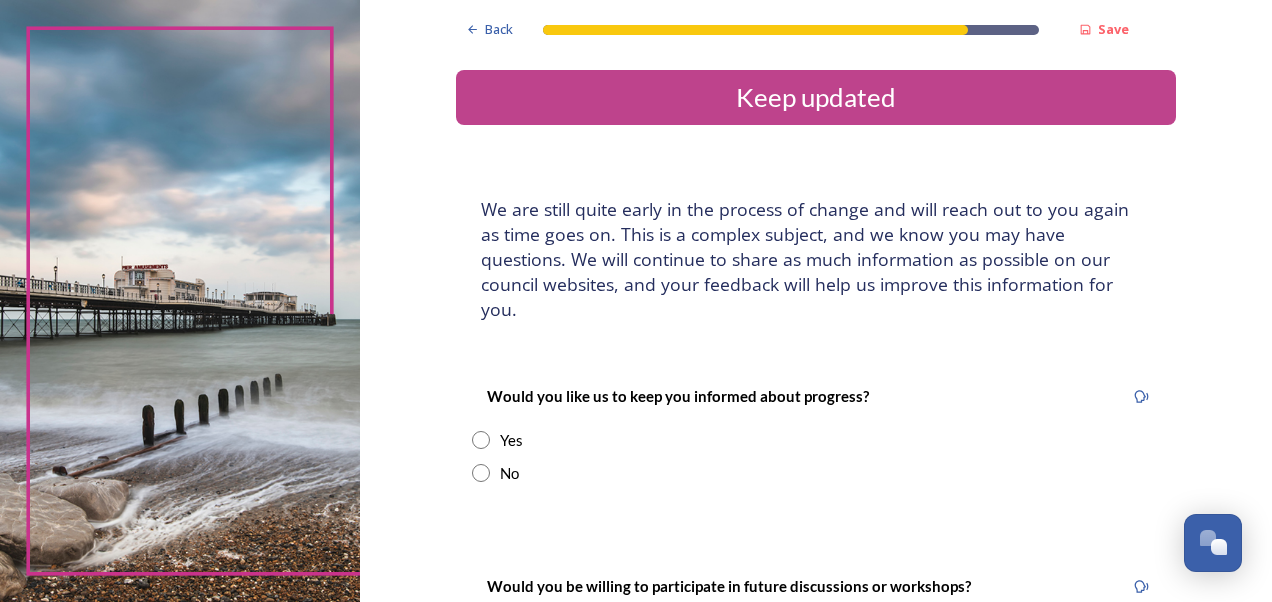 click at bounding box center (481, 473) 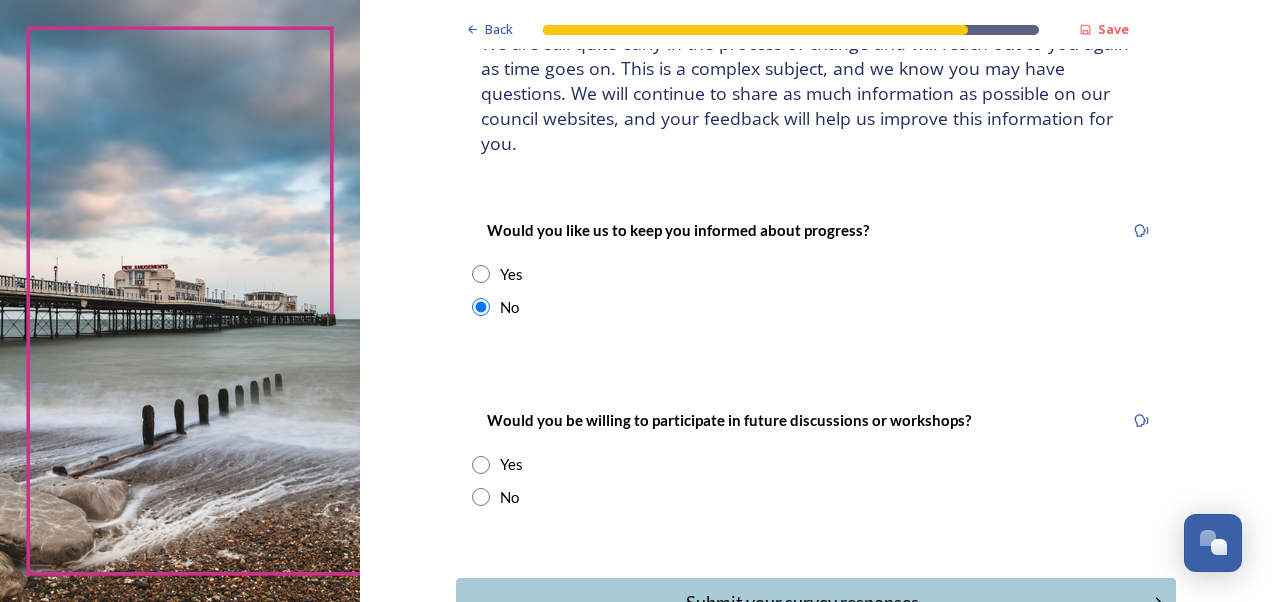 scroll, scrollTop: 168, scrollLeft: 0, axis: vertical 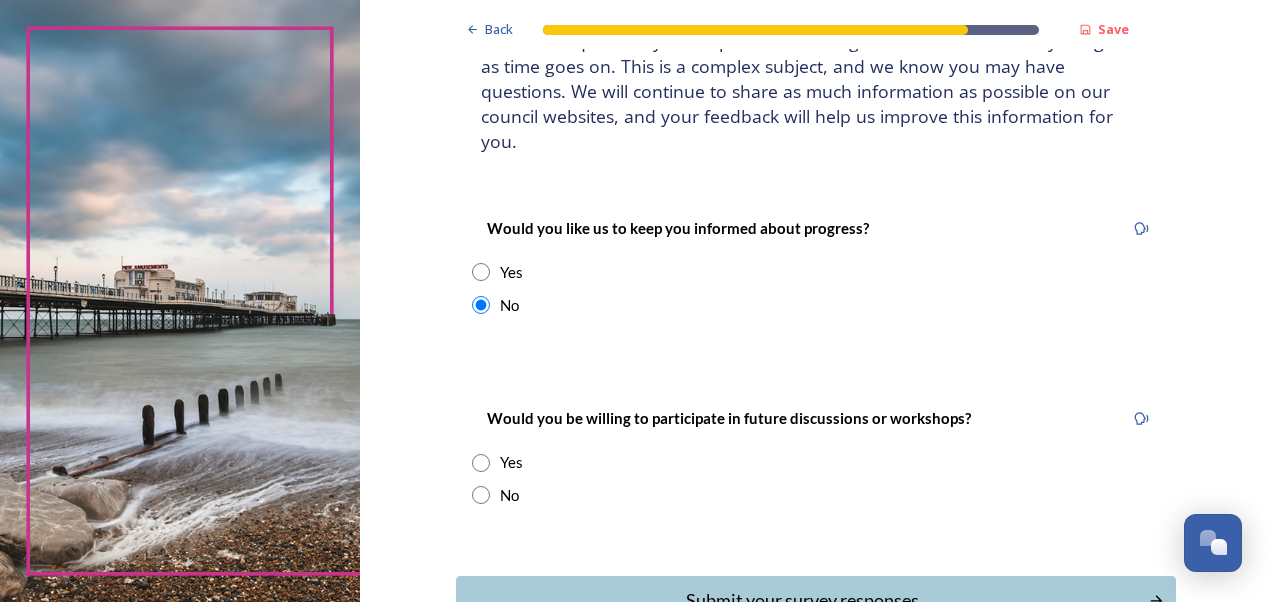 click at bounding box center [481, 495] 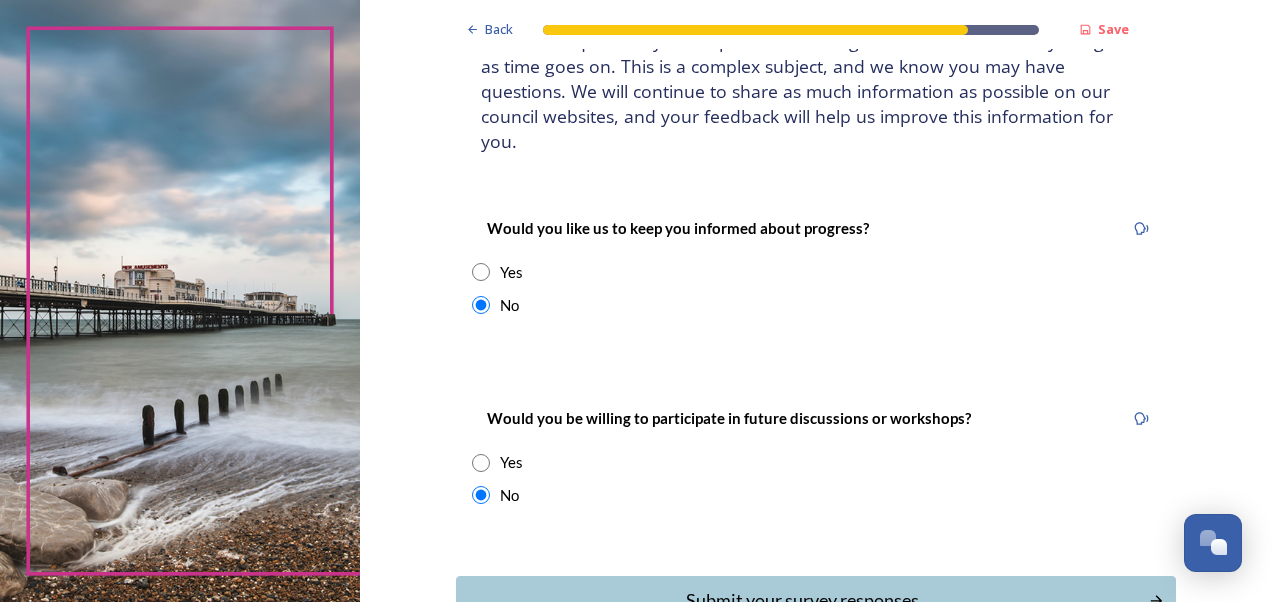 click on "Submit your survey responses" at bounding box center [802, 600] 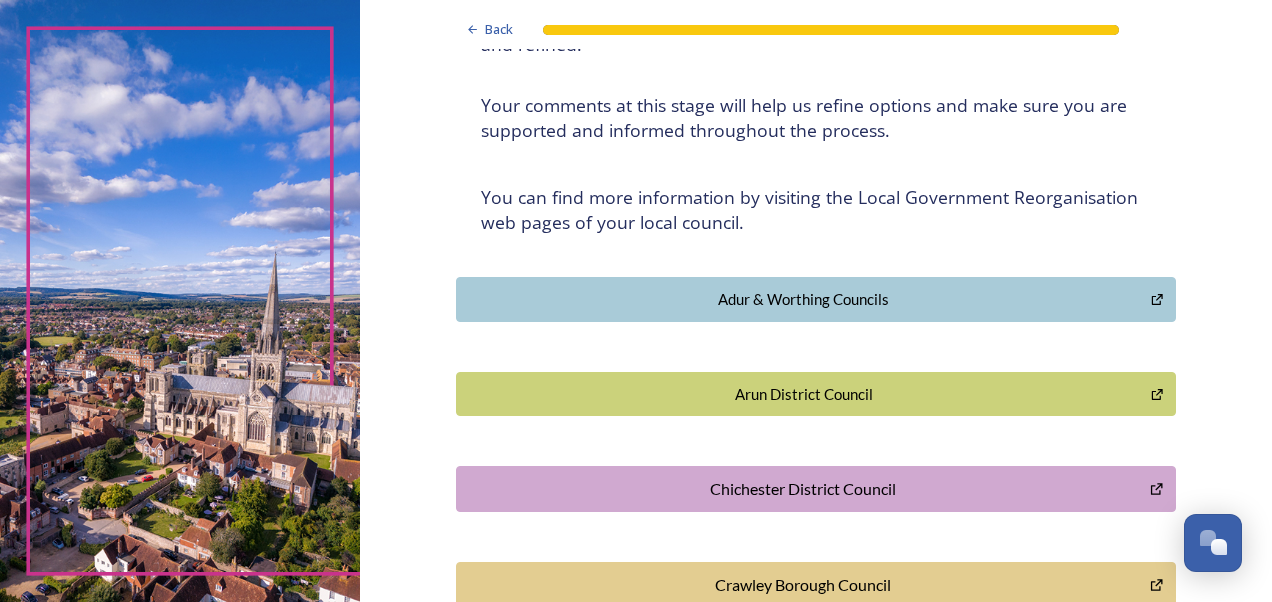 scroll, scrollTop: 275, scrollLeft: 0, axis: vertical 